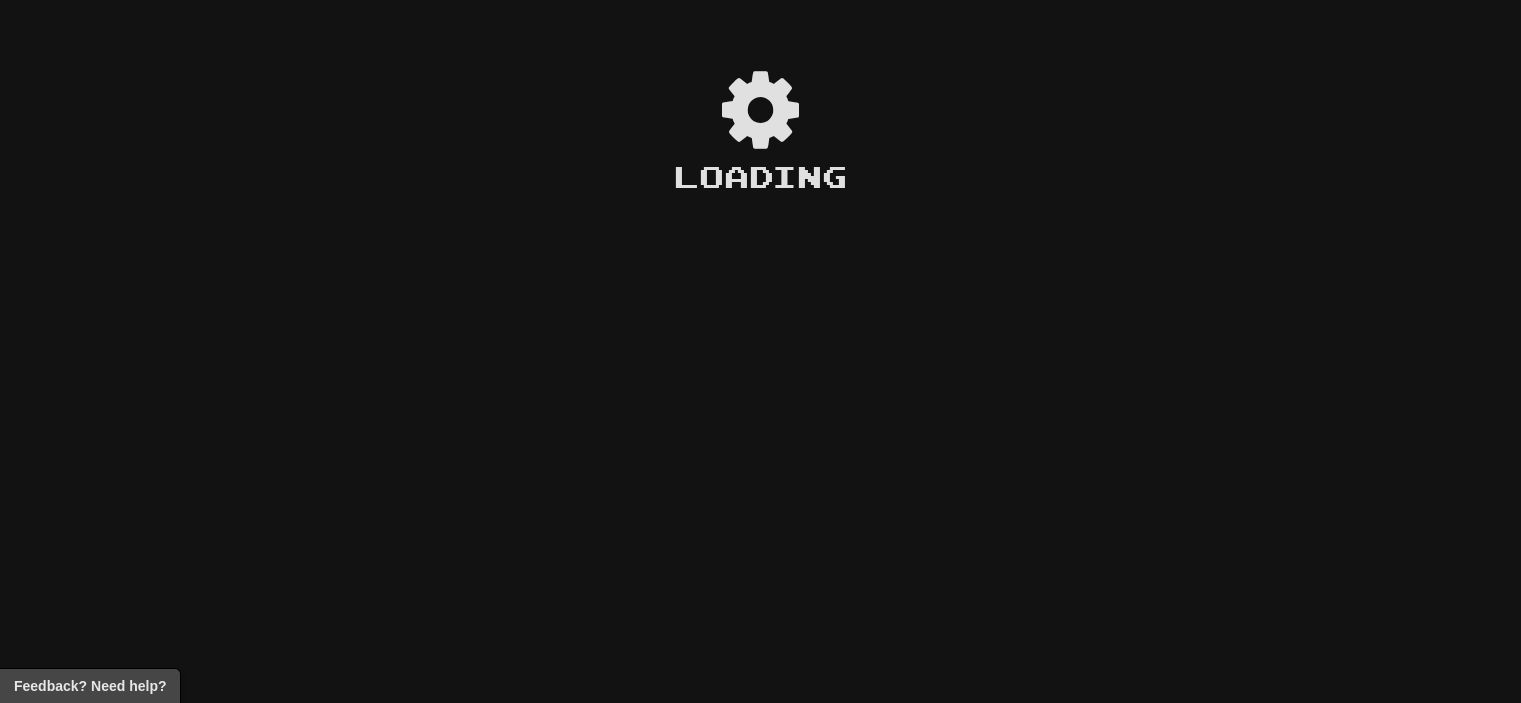 scroll, scrollTop: 0, scrollLeft: 0, axis: both 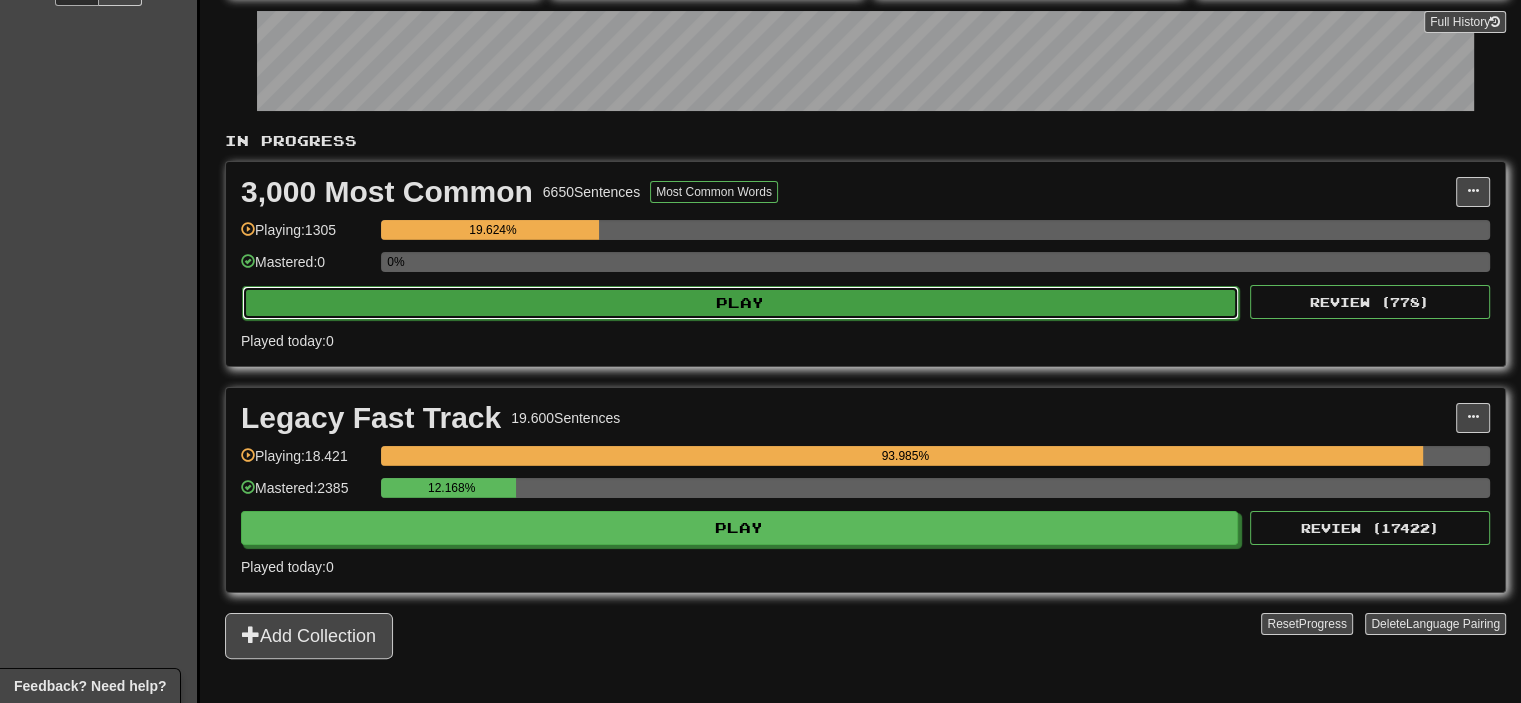 click on "Play" at bounding box center (740, 303) 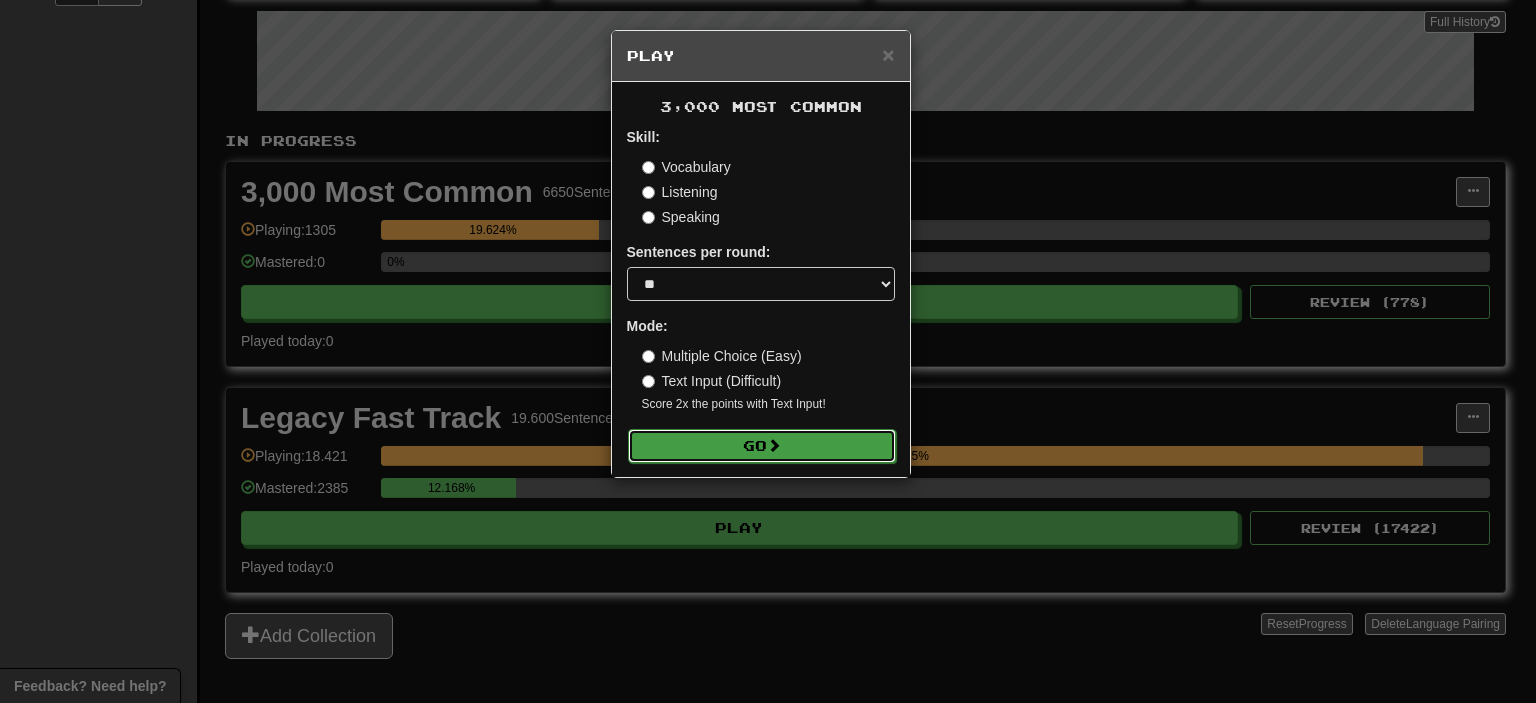 click on "Go" at bounding box center [762, 446] 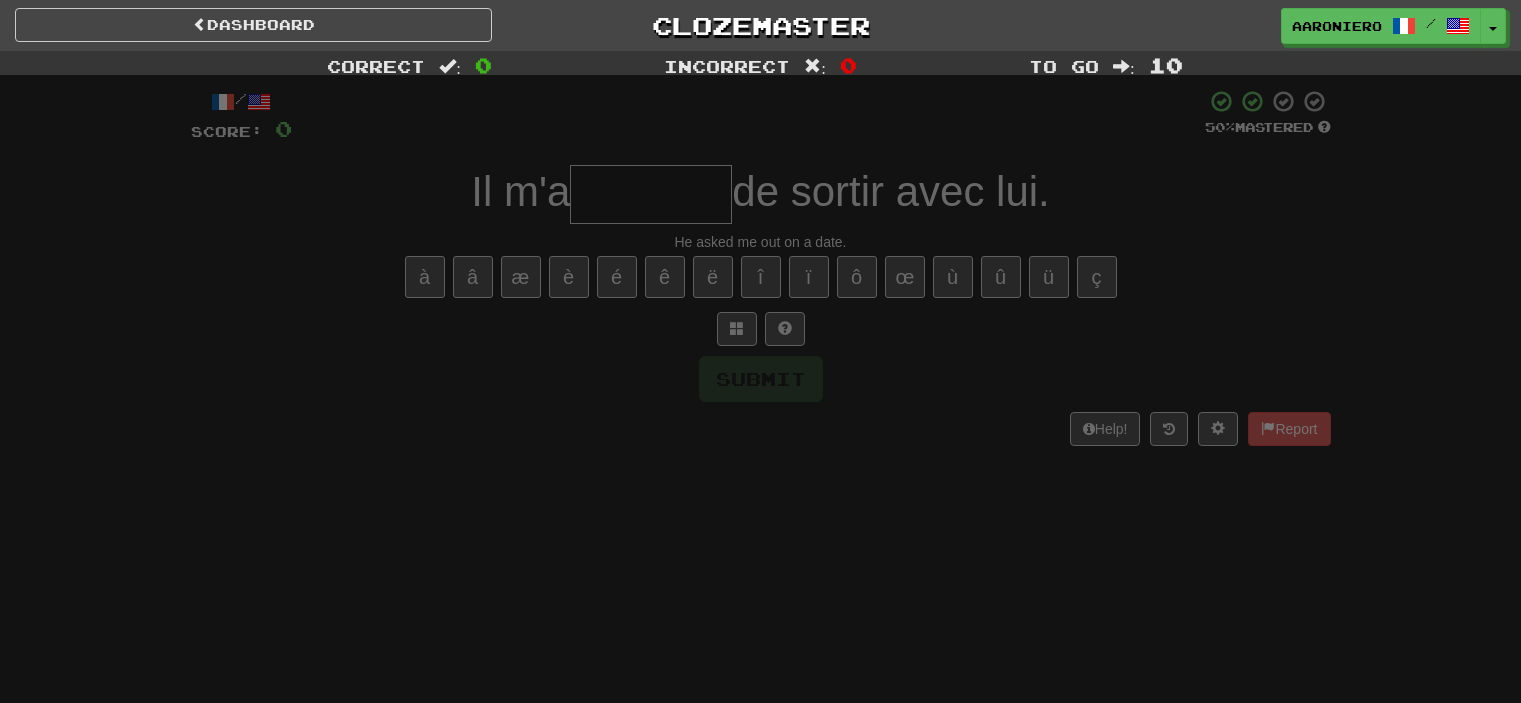scroll, scrollTop: 0, scrollLeft: 0, axis: both 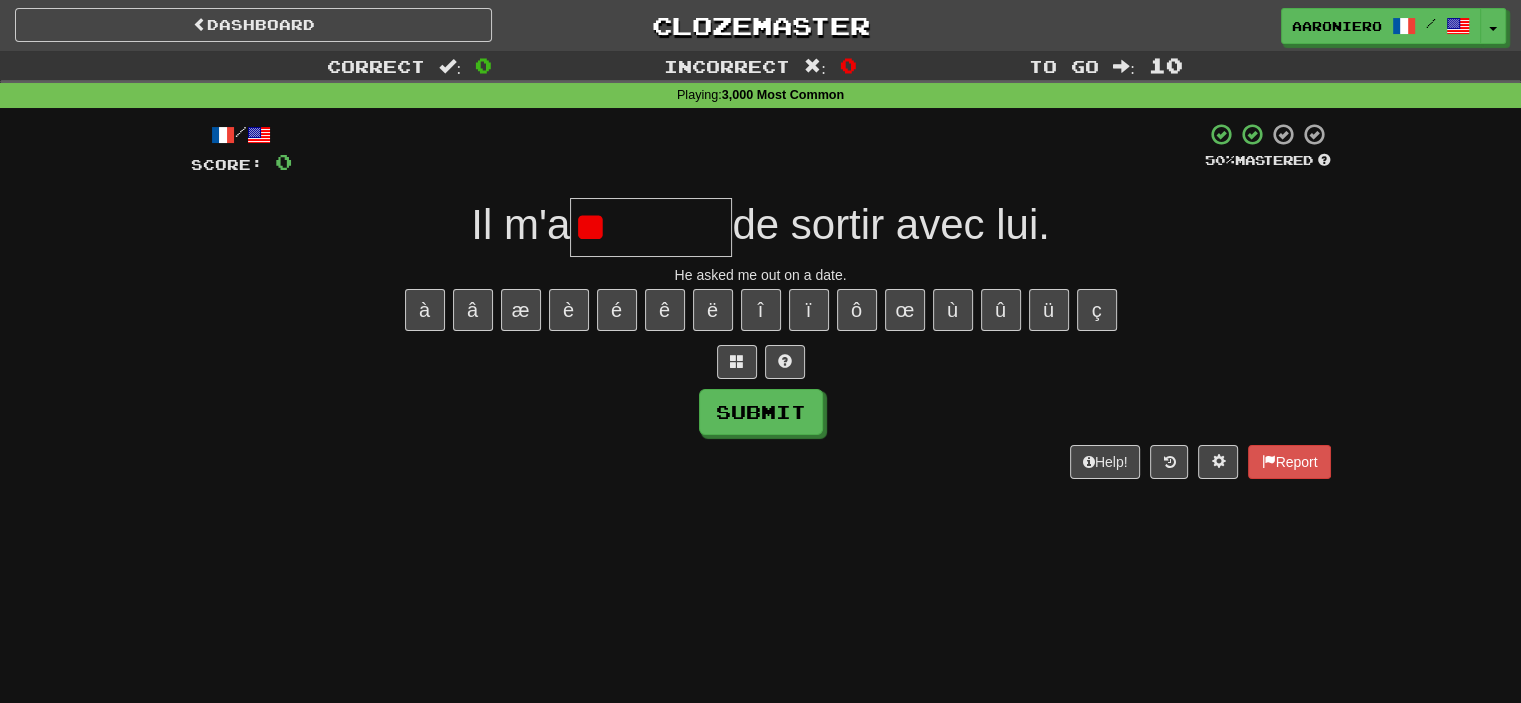 type on "*" 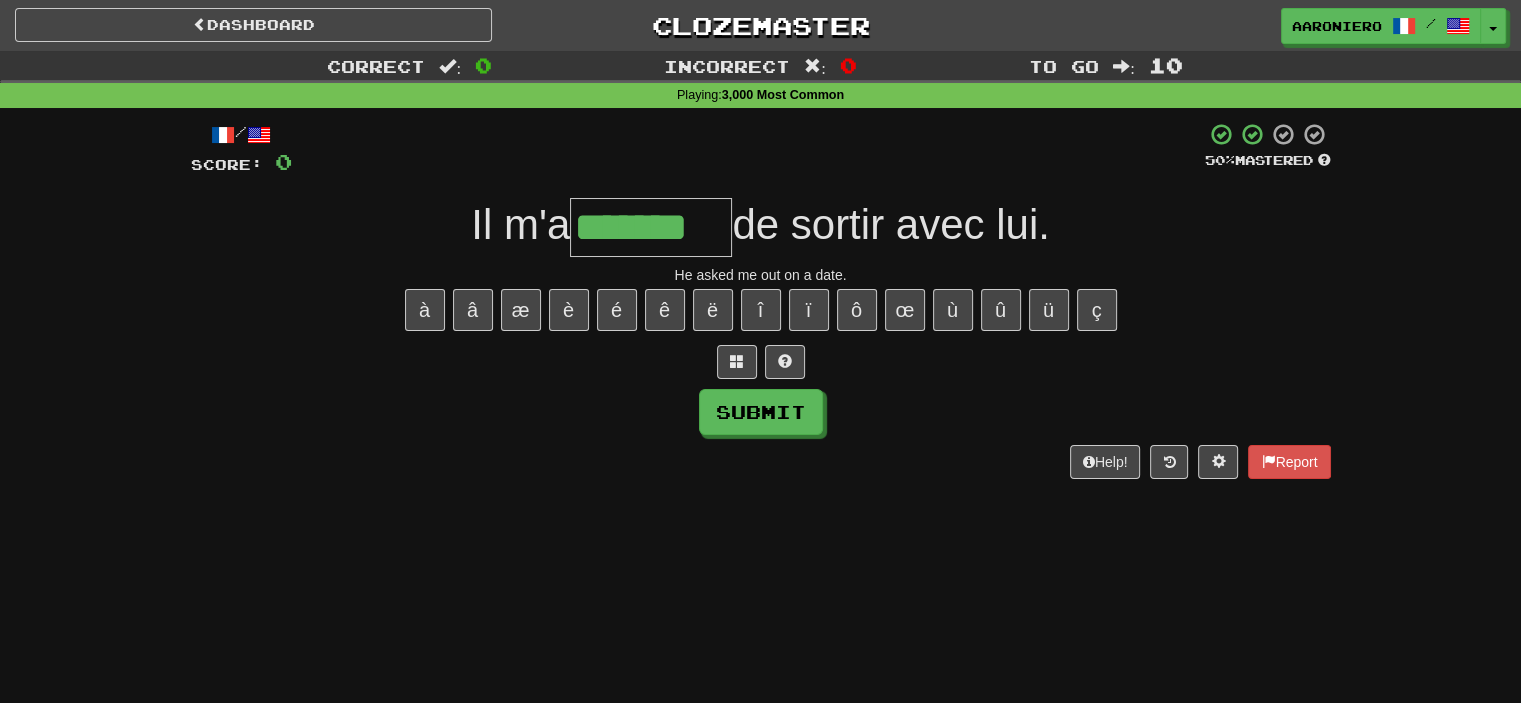 type on "*******" 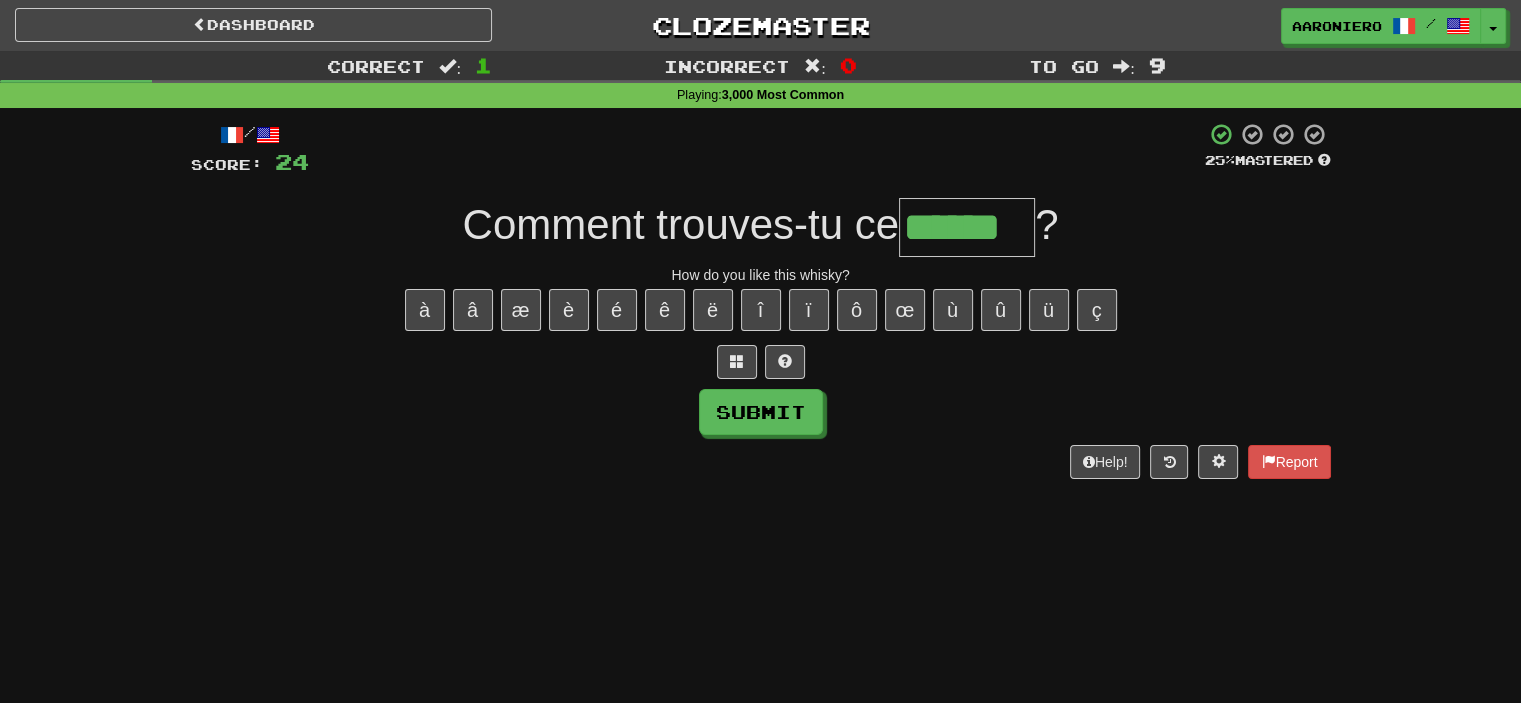 type on "******" 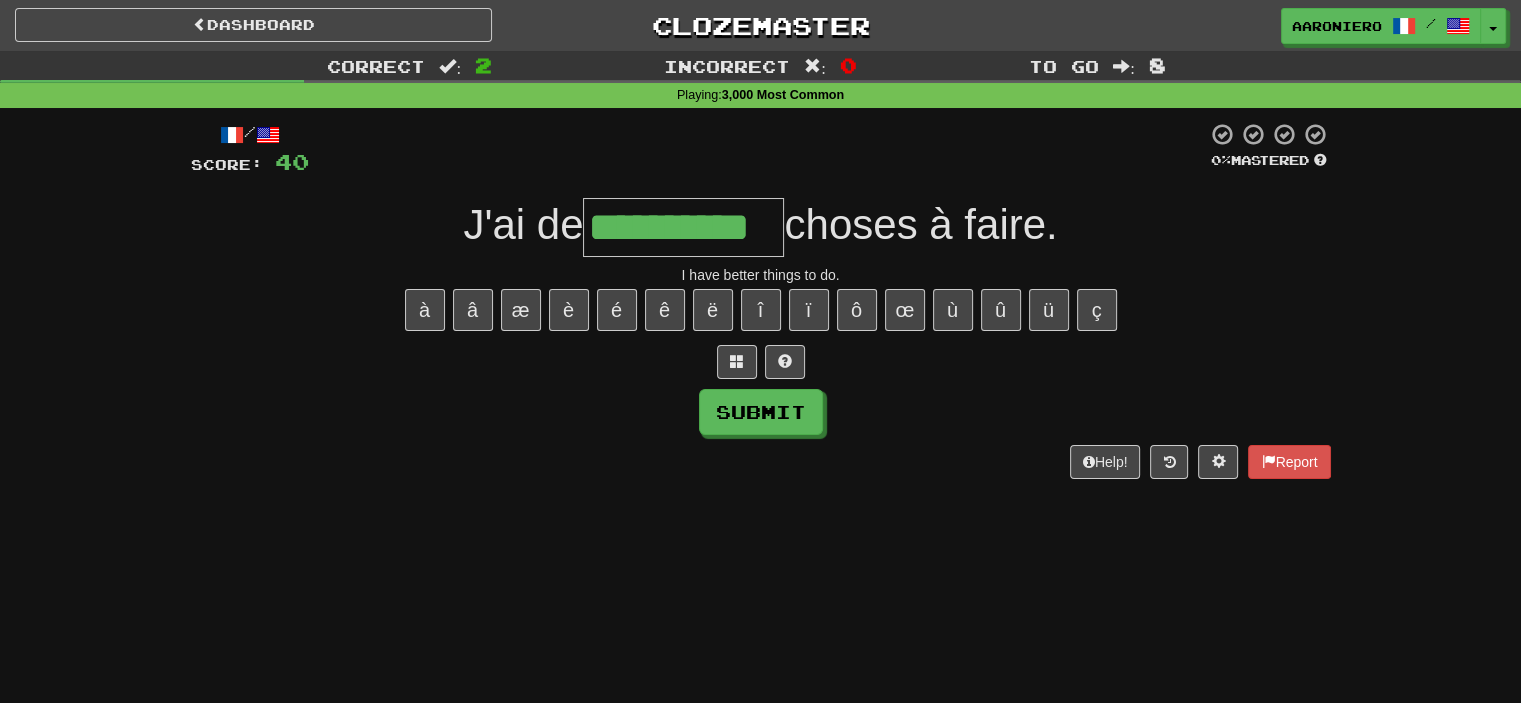 type on "**********" 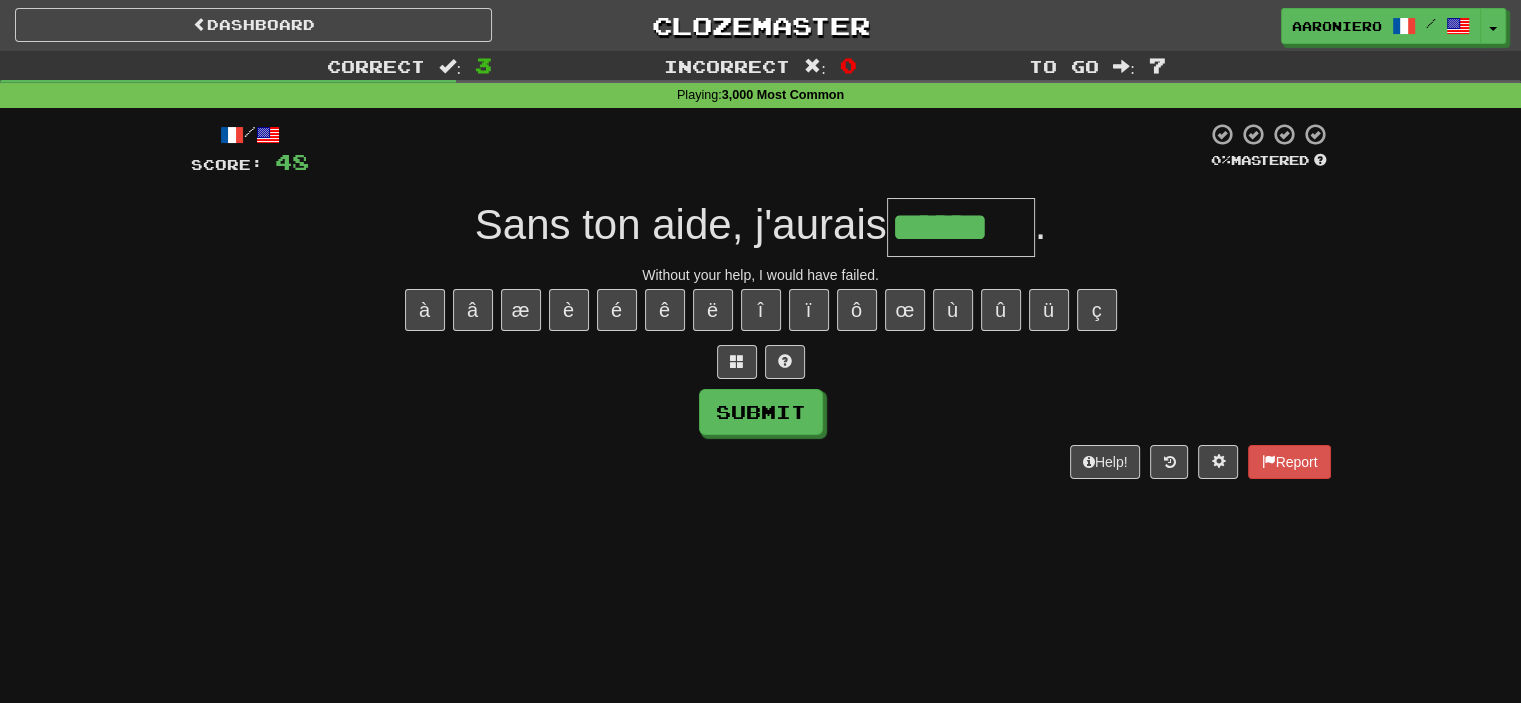 type on "******" 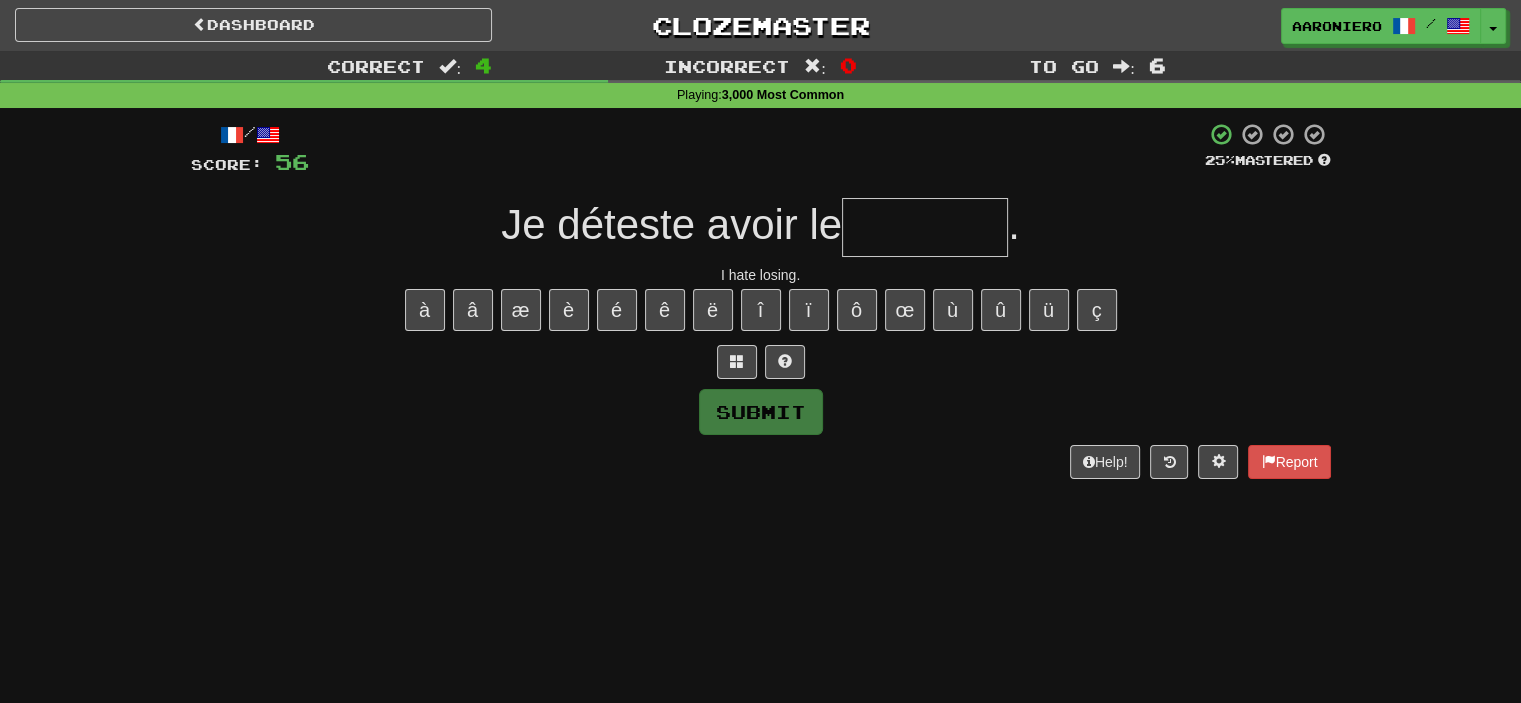 type on "*" 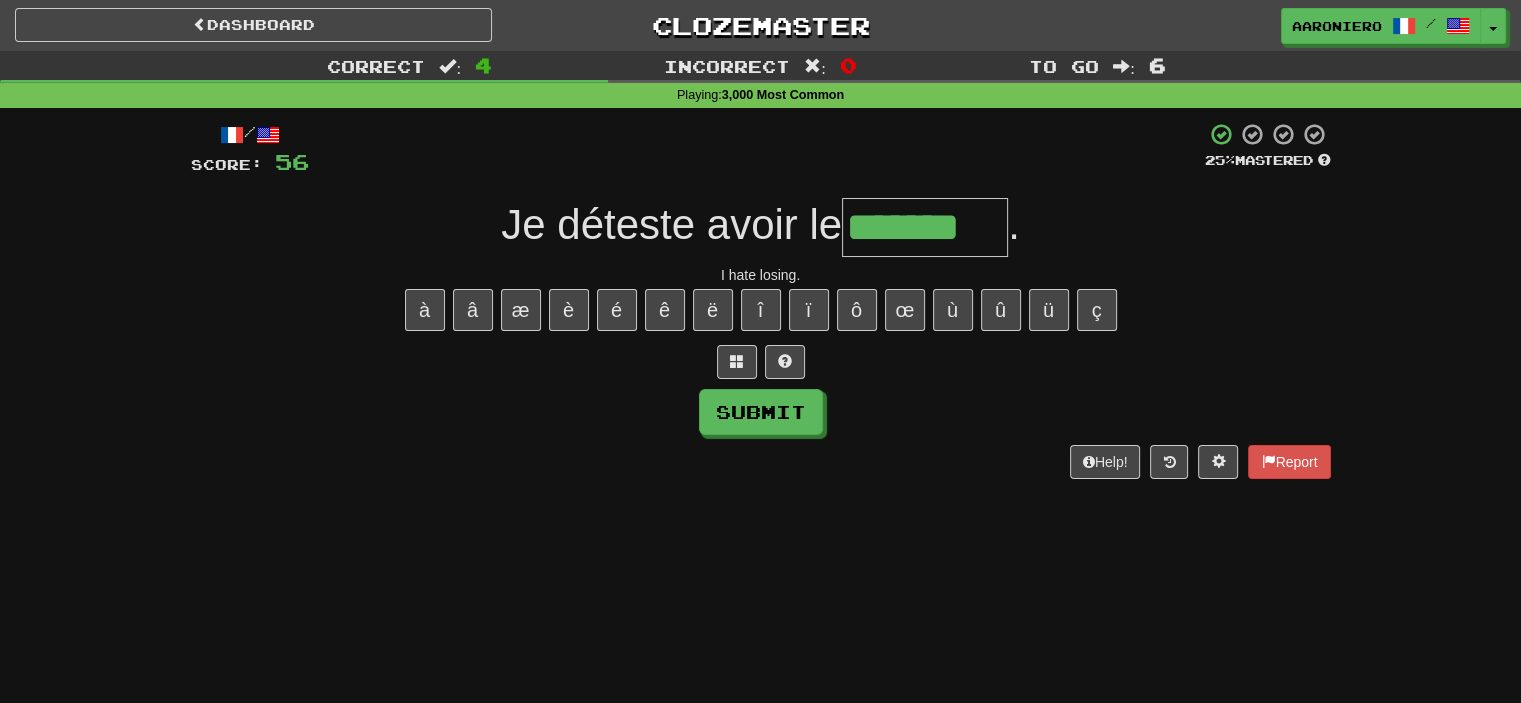 type on "*******" 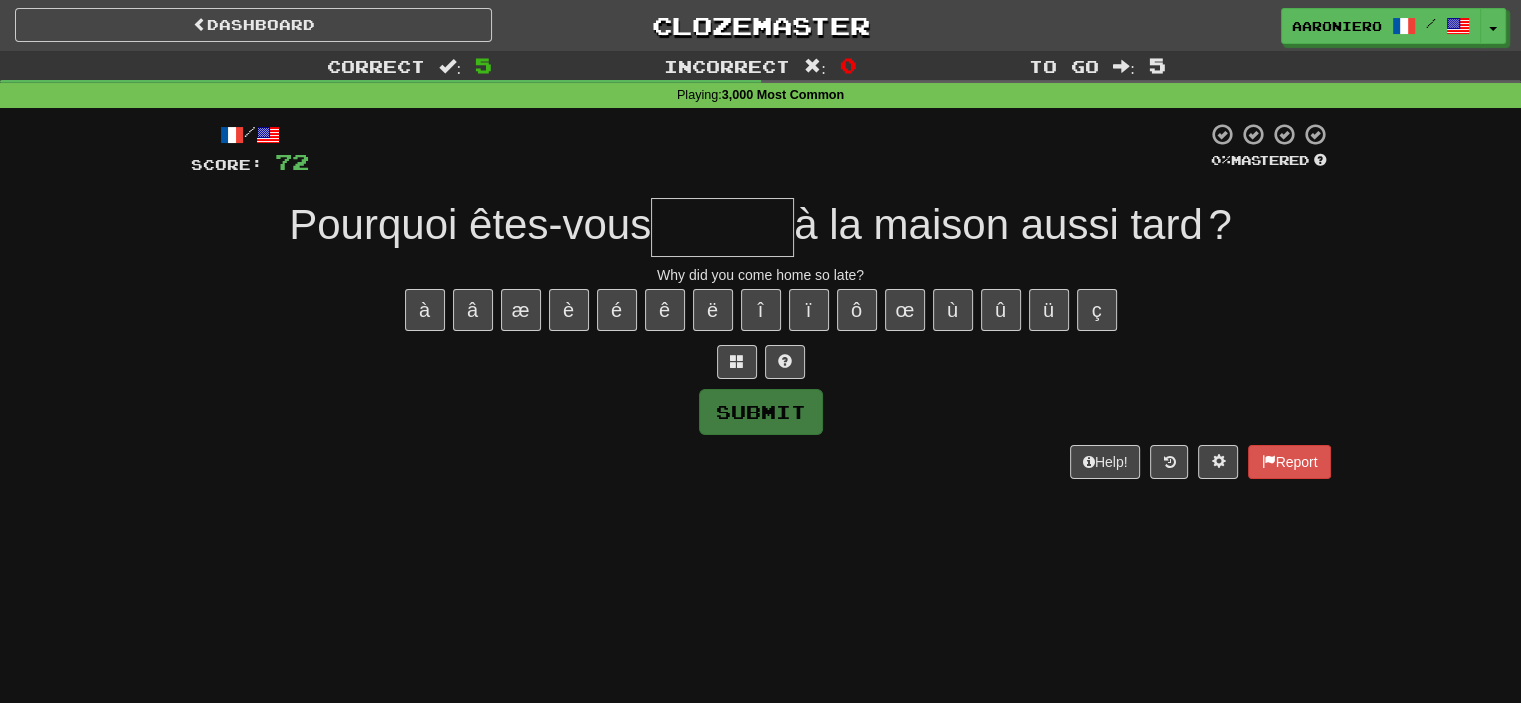 type on "*" 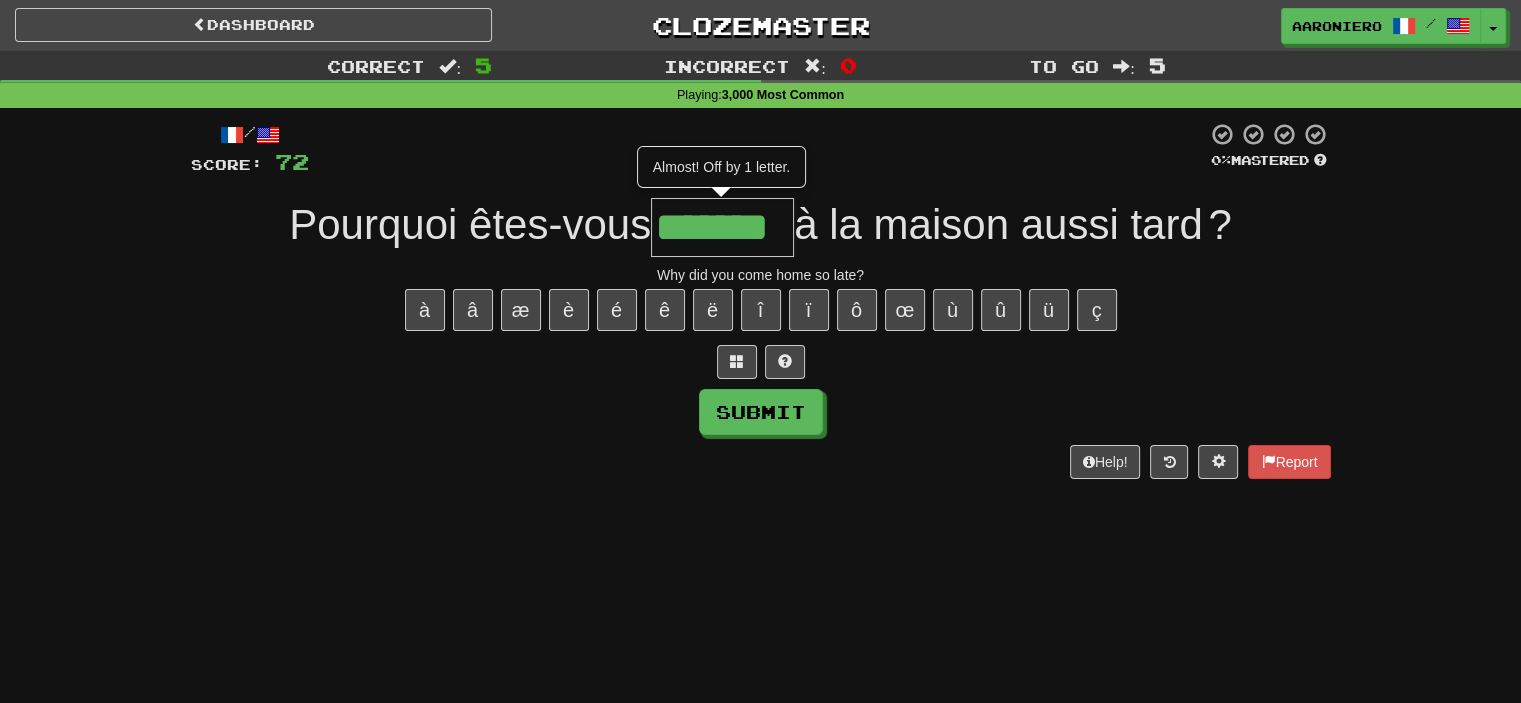 type on "*******" 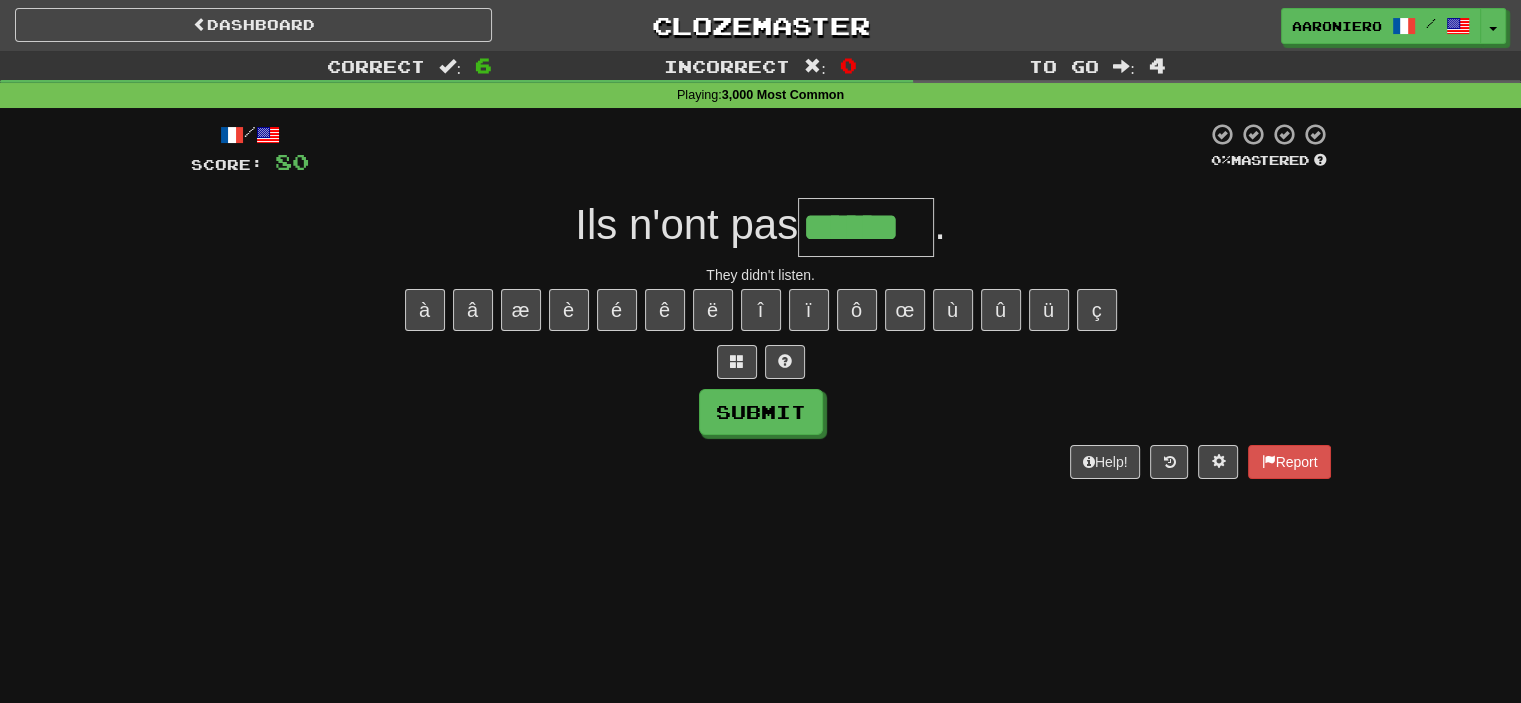 type on "******" 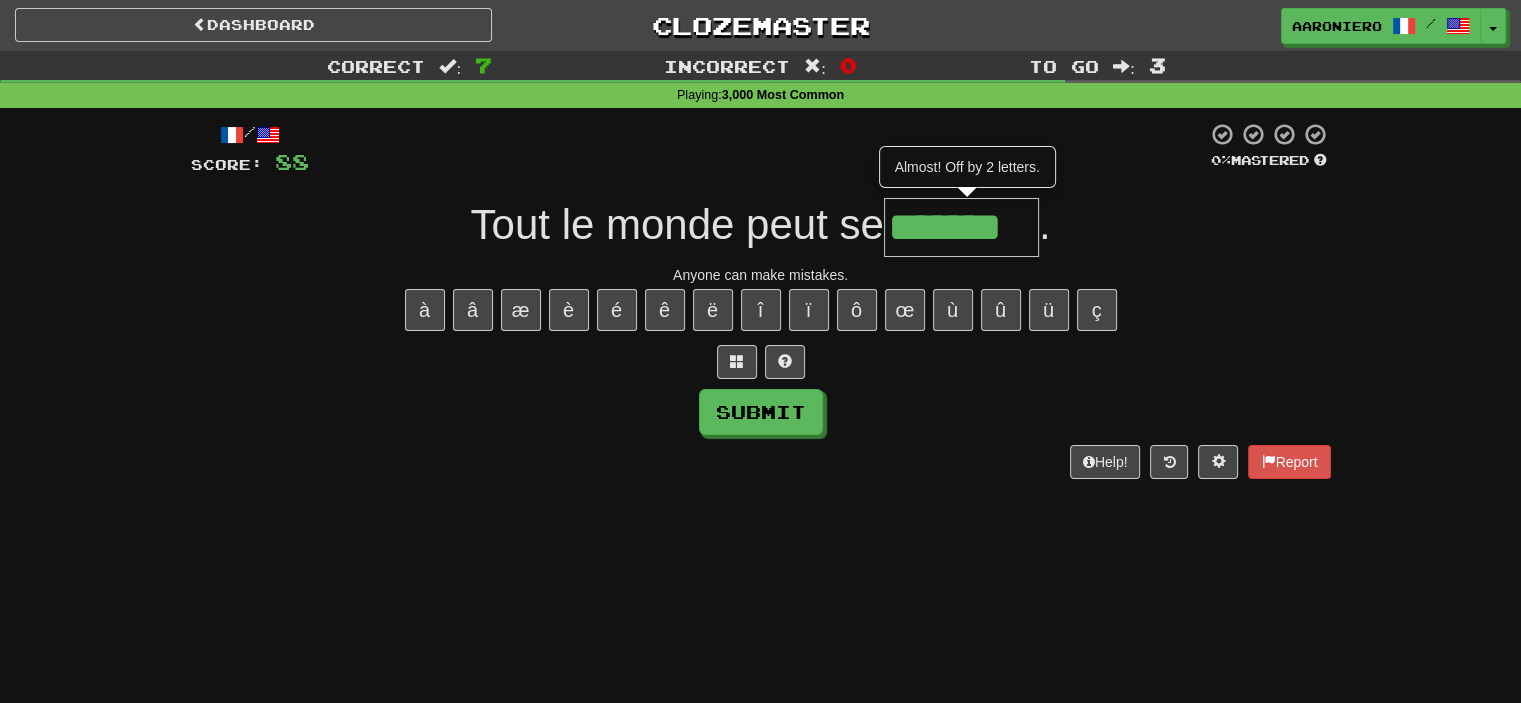 type on "*******" 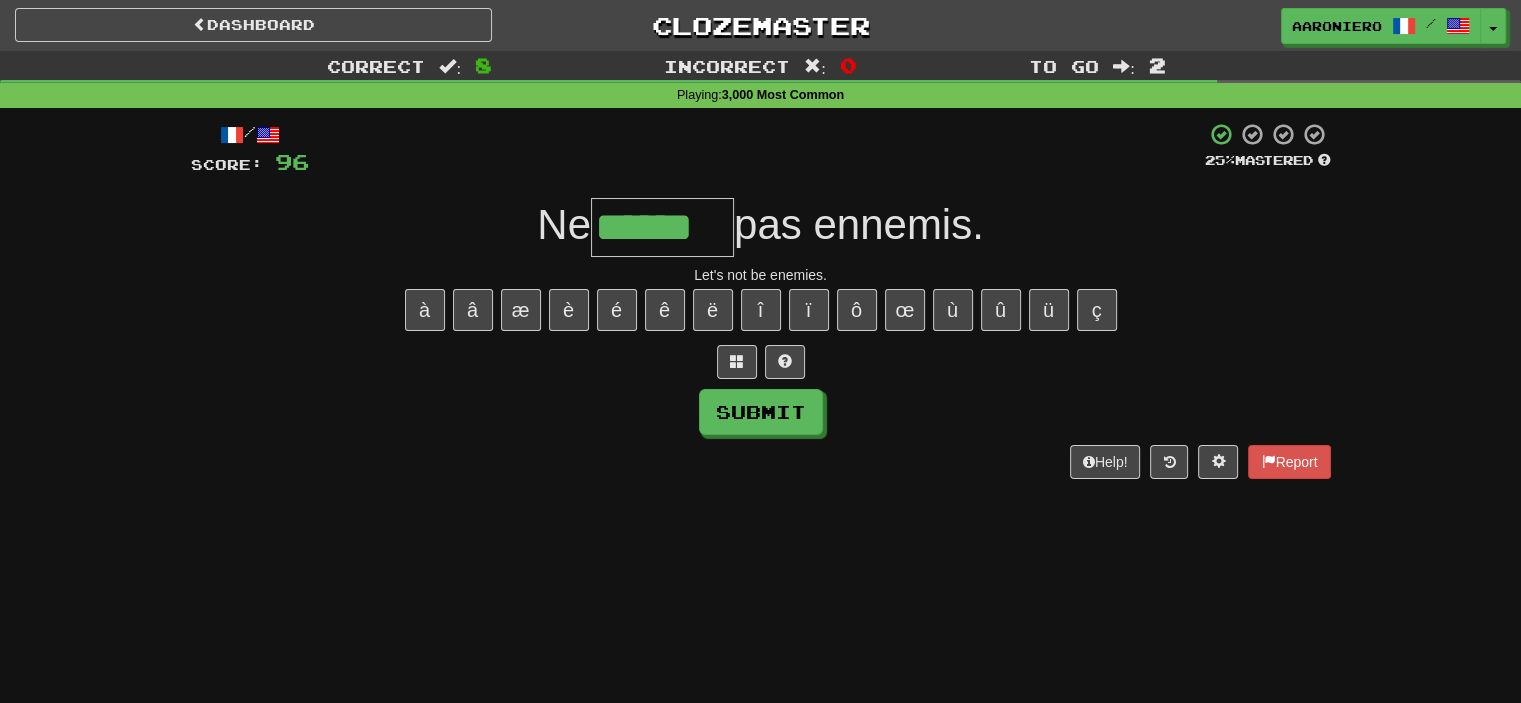 type on "******" 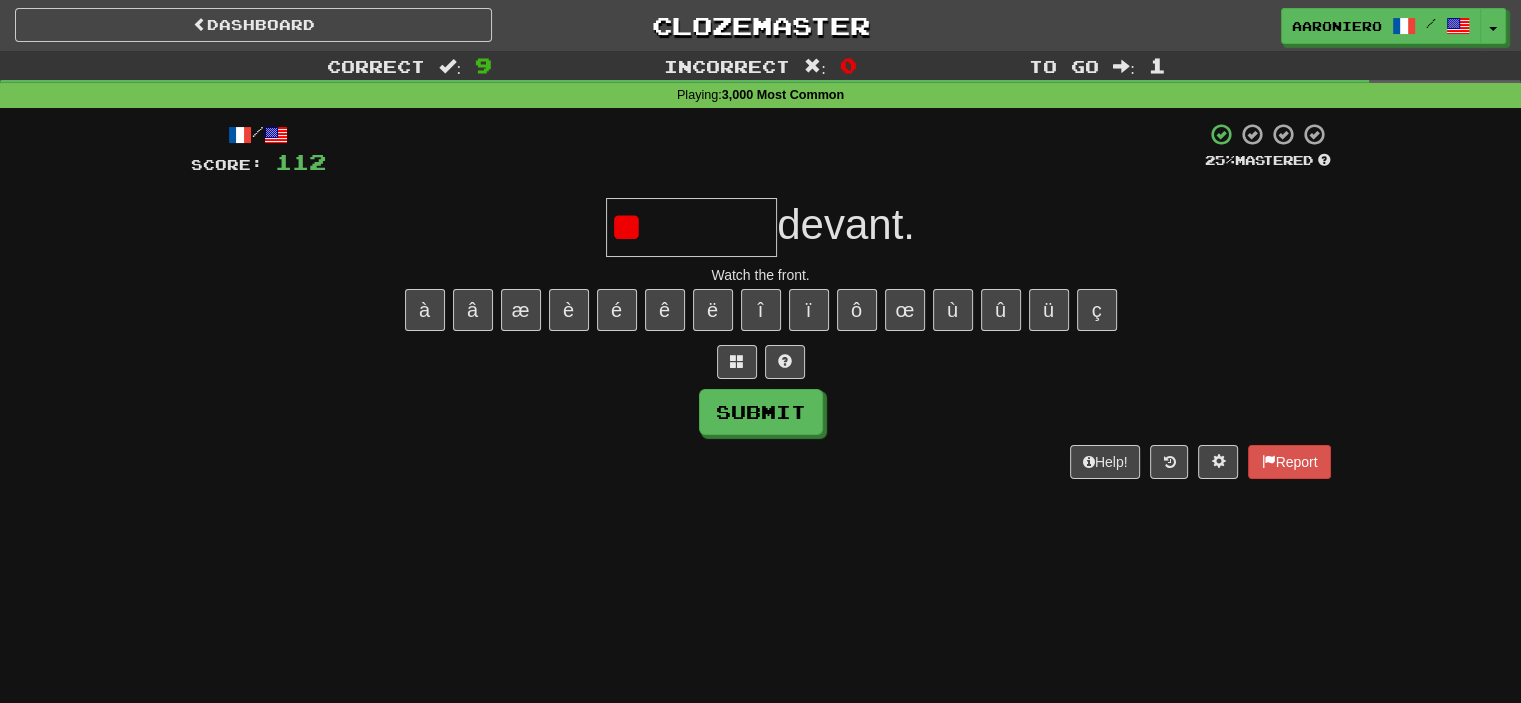 type on "*" 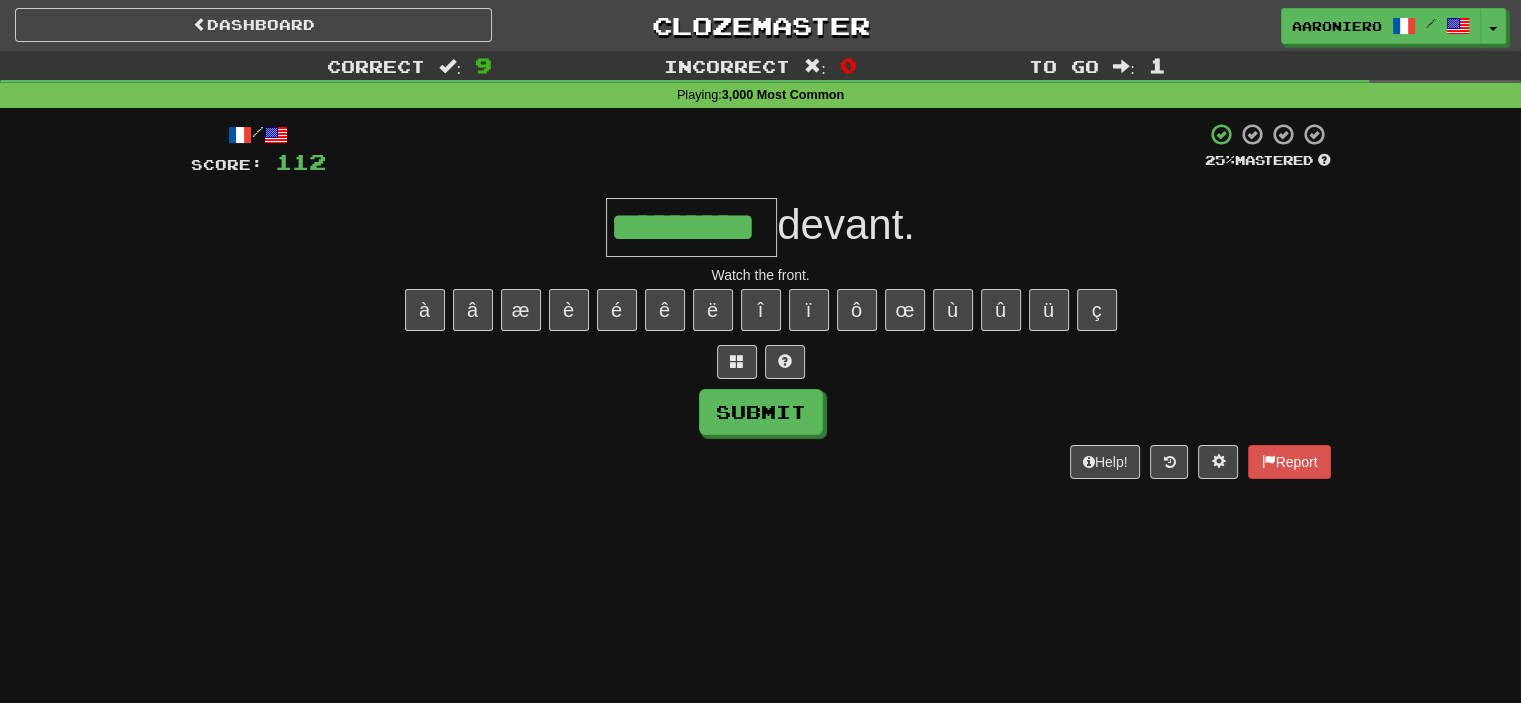 type on "*********" 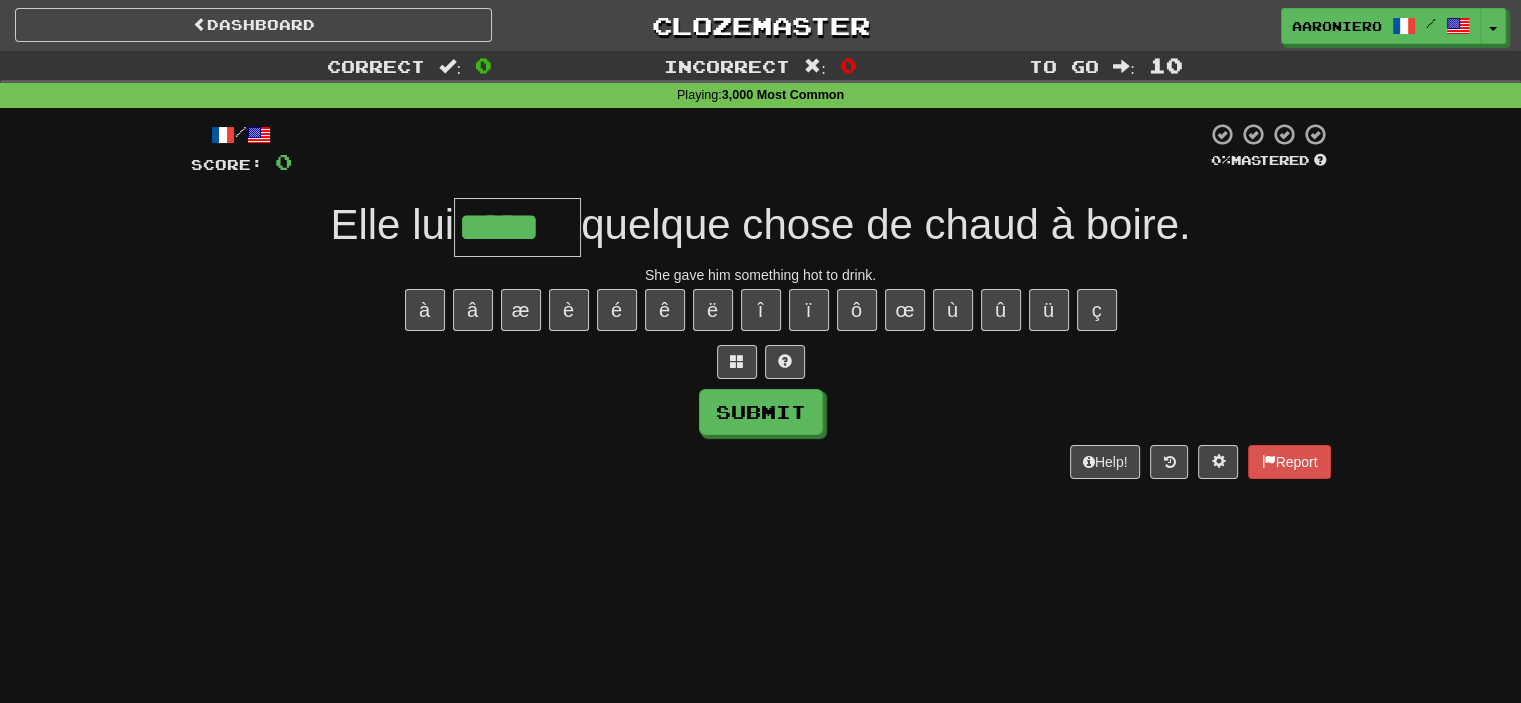 type on "*****" 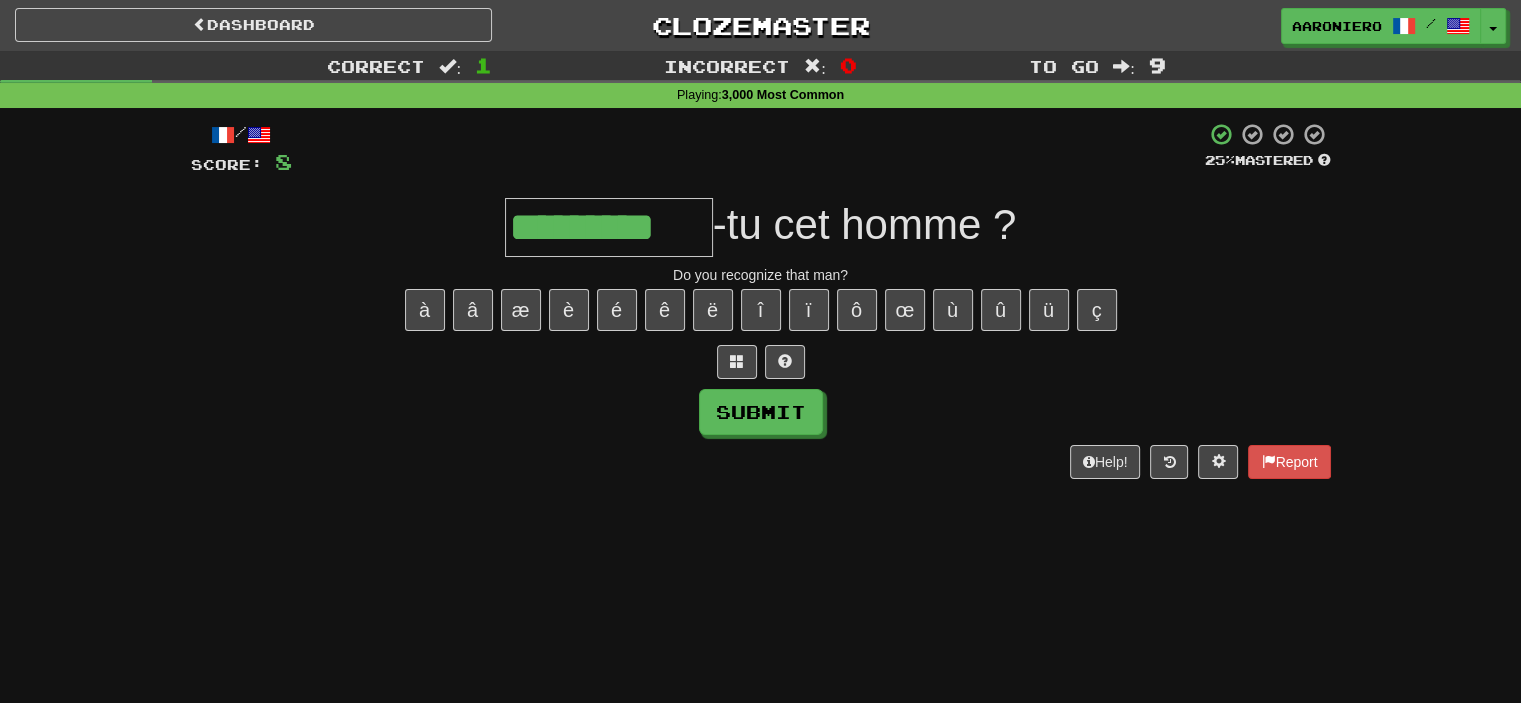 type on "*********" 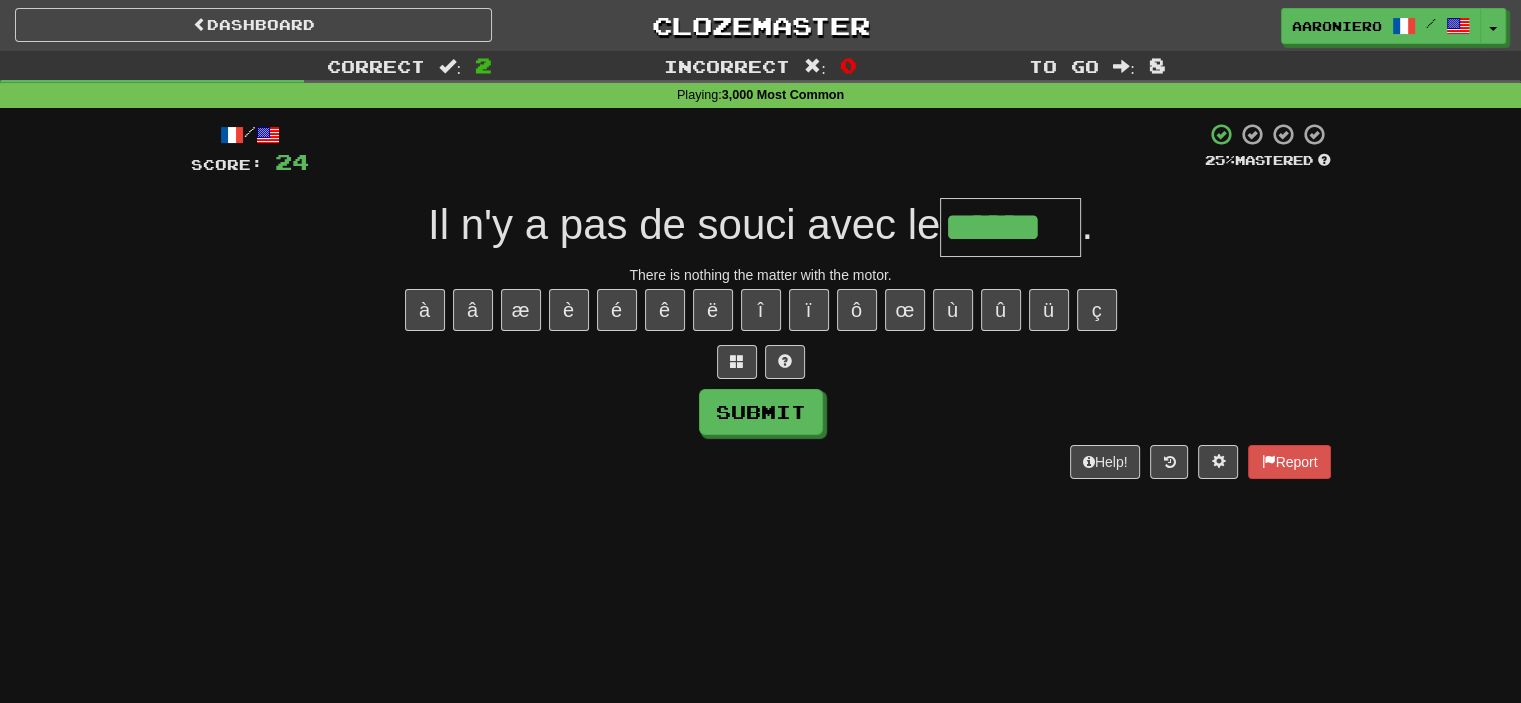 type on "******" 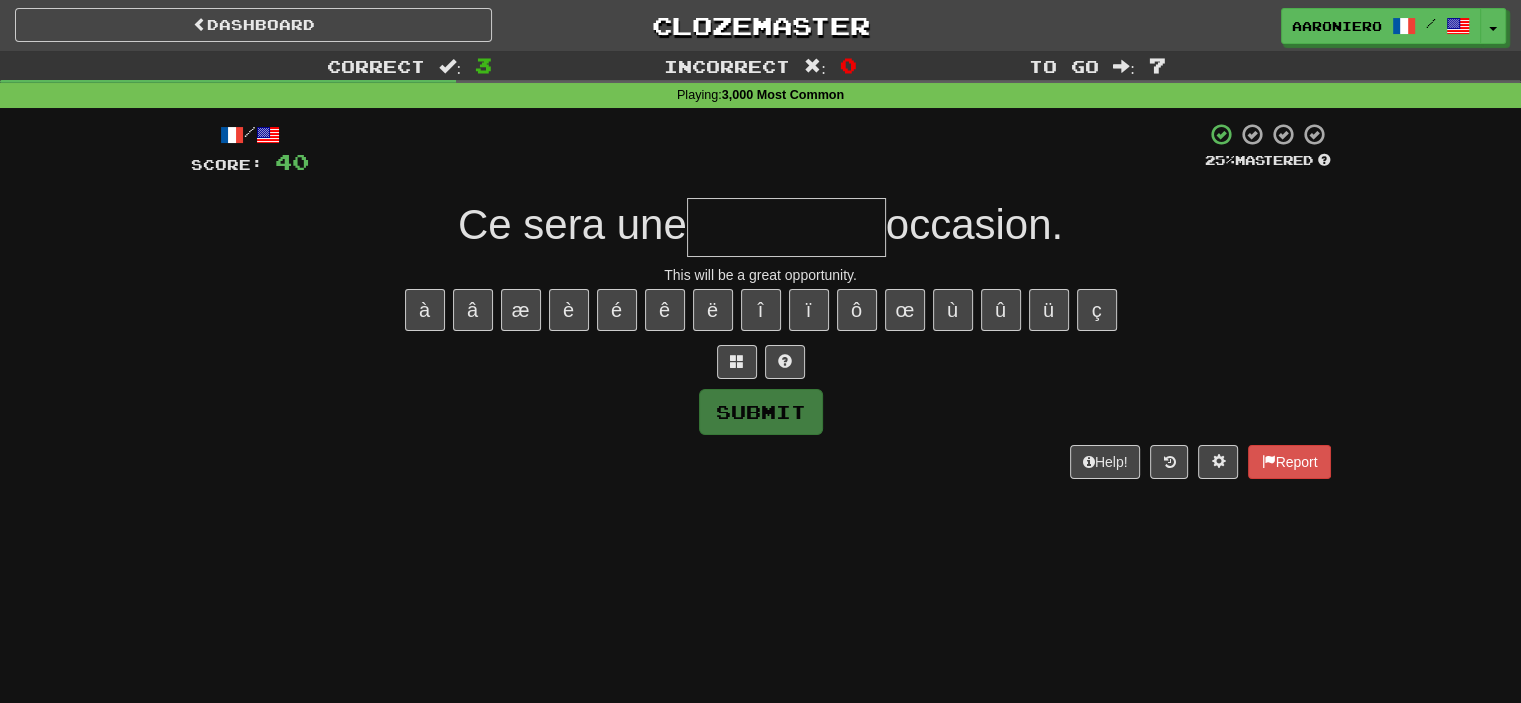 type on "*" 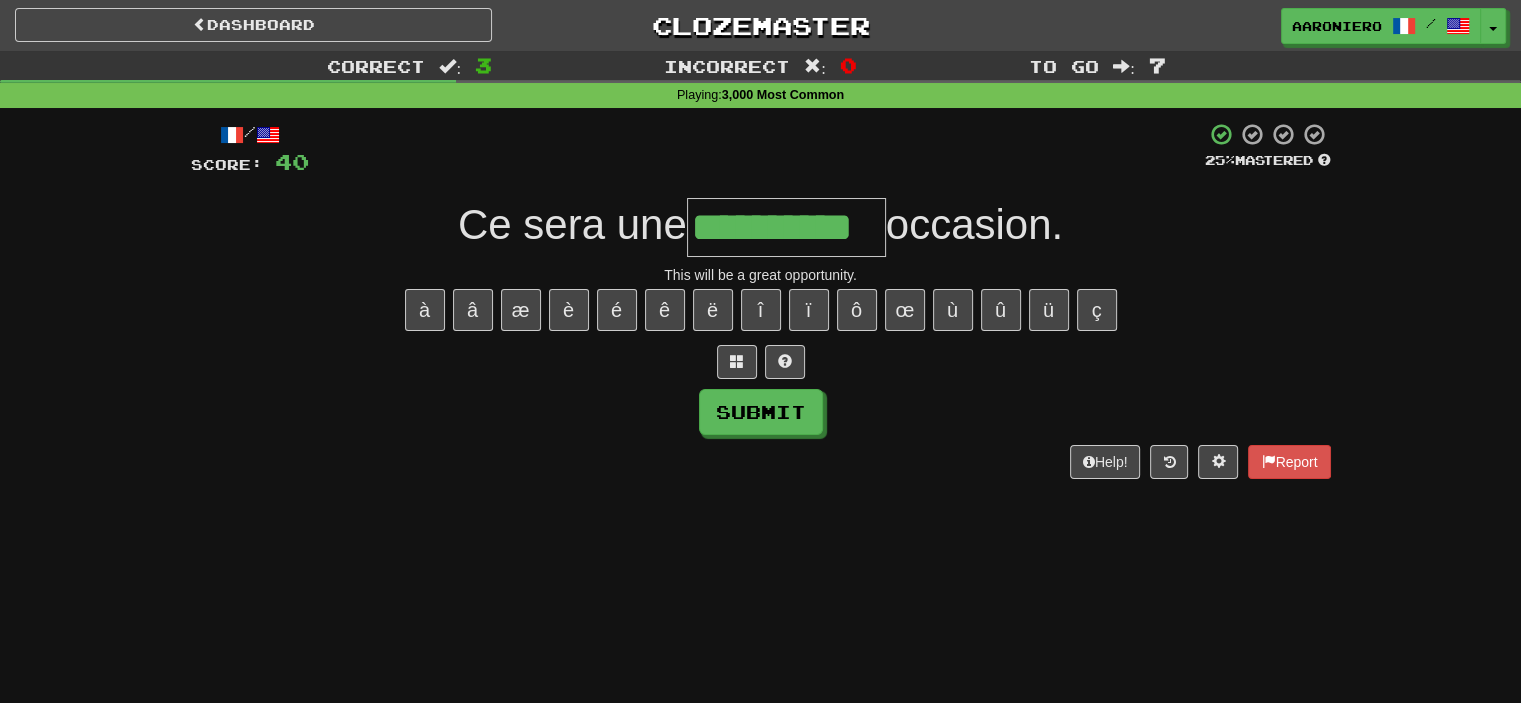type on "**********" 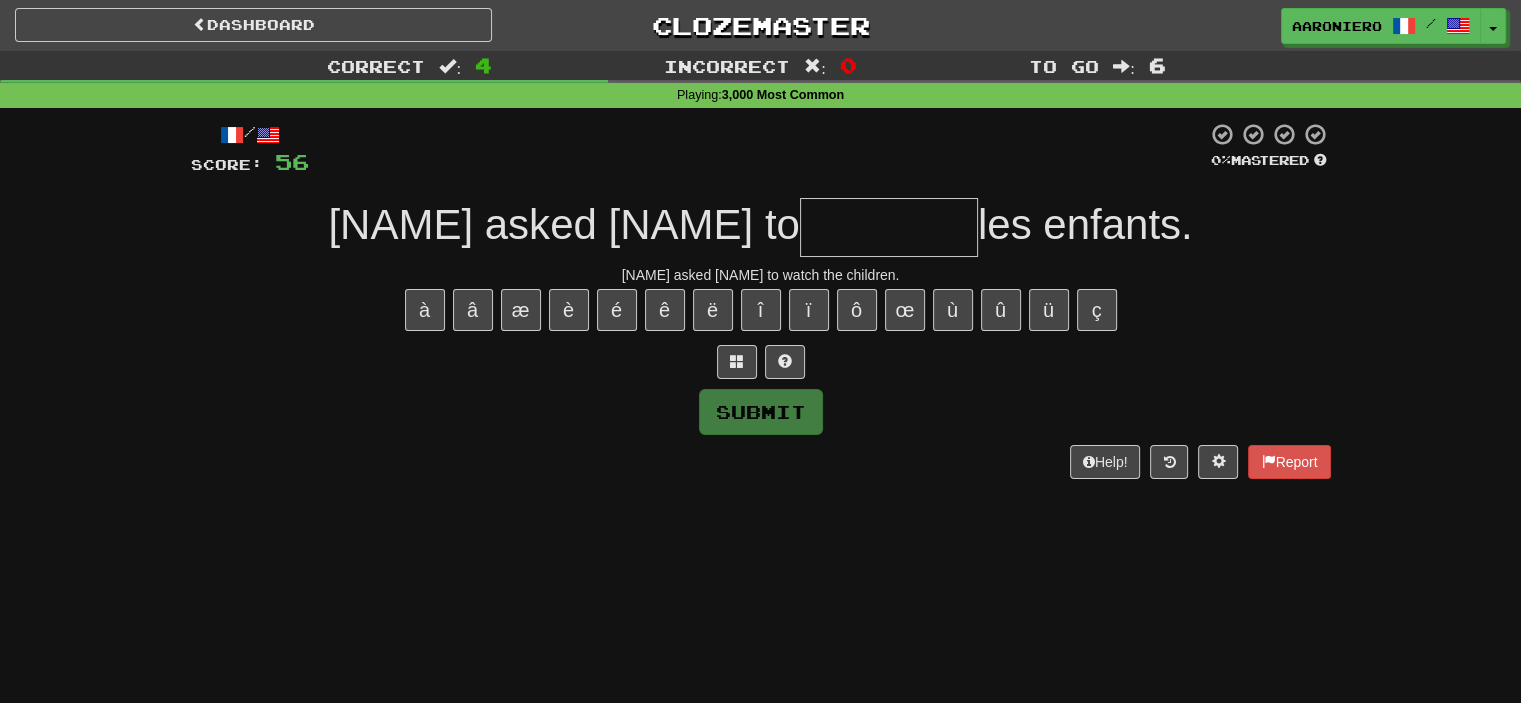 type on "*" 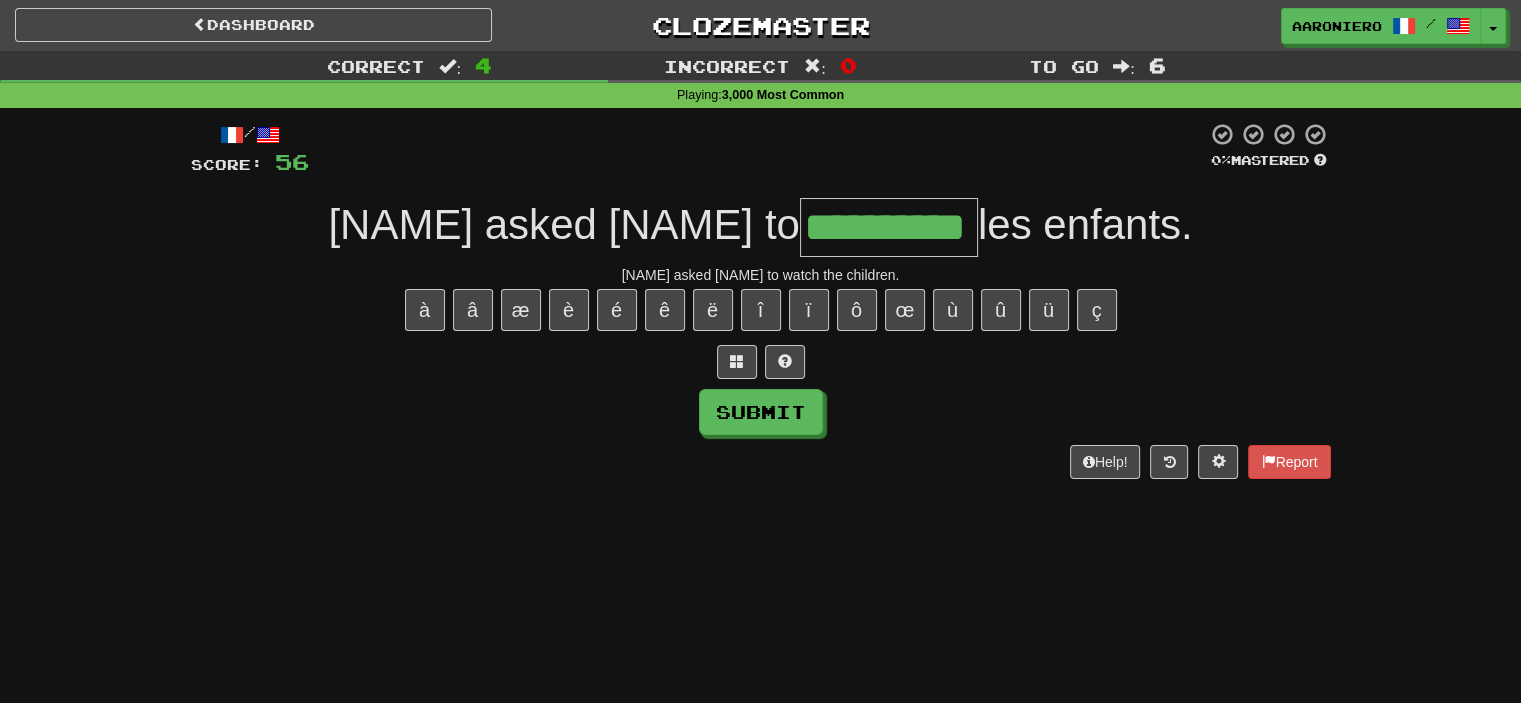 type on "**********" 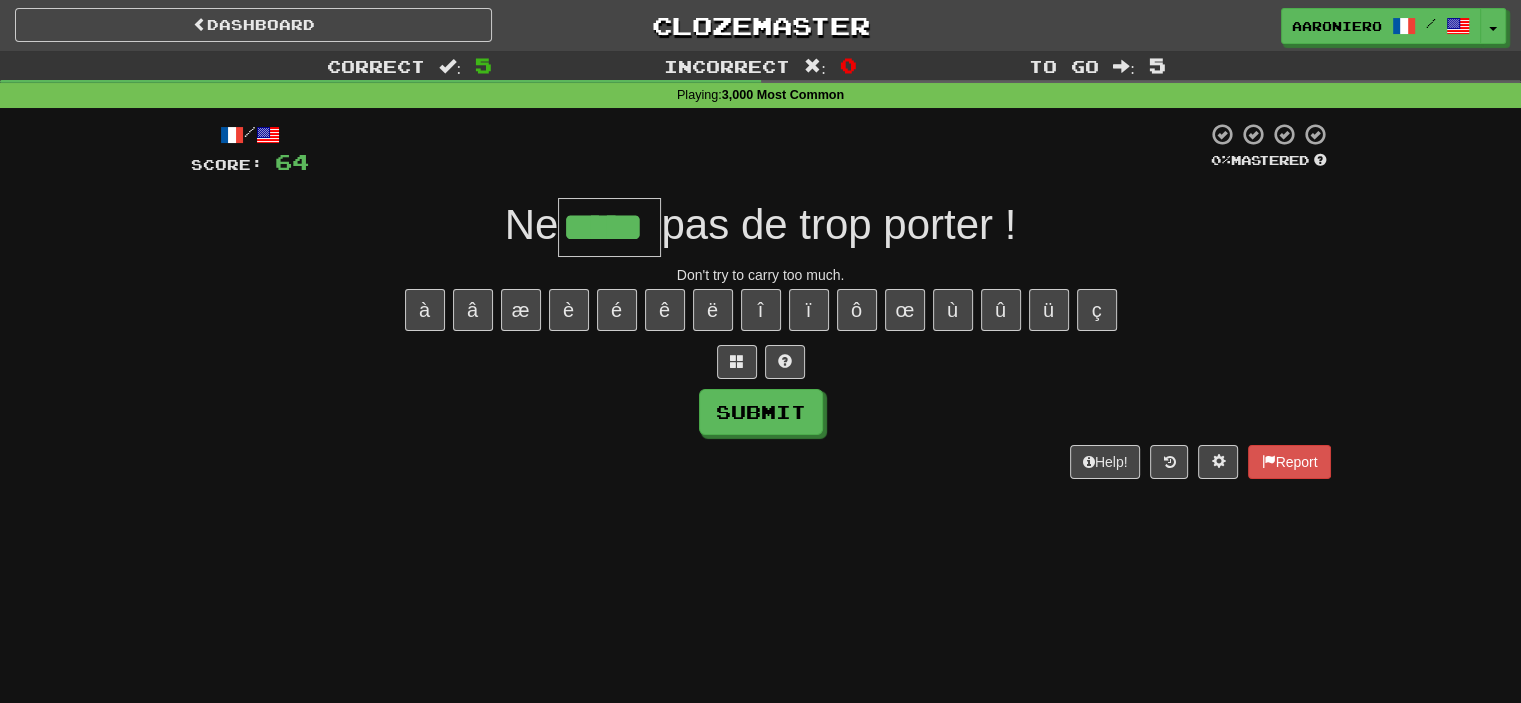 type on "*****" 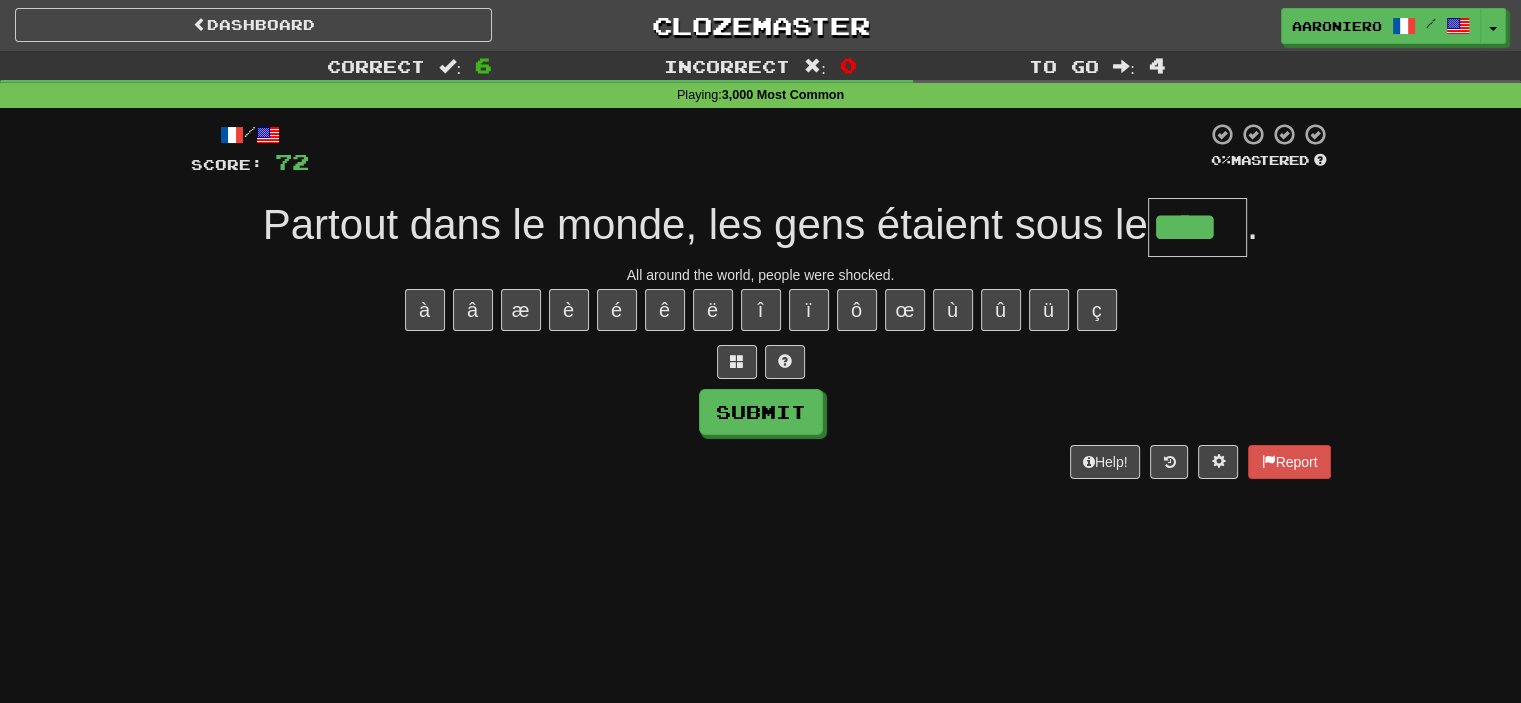 type on "****" 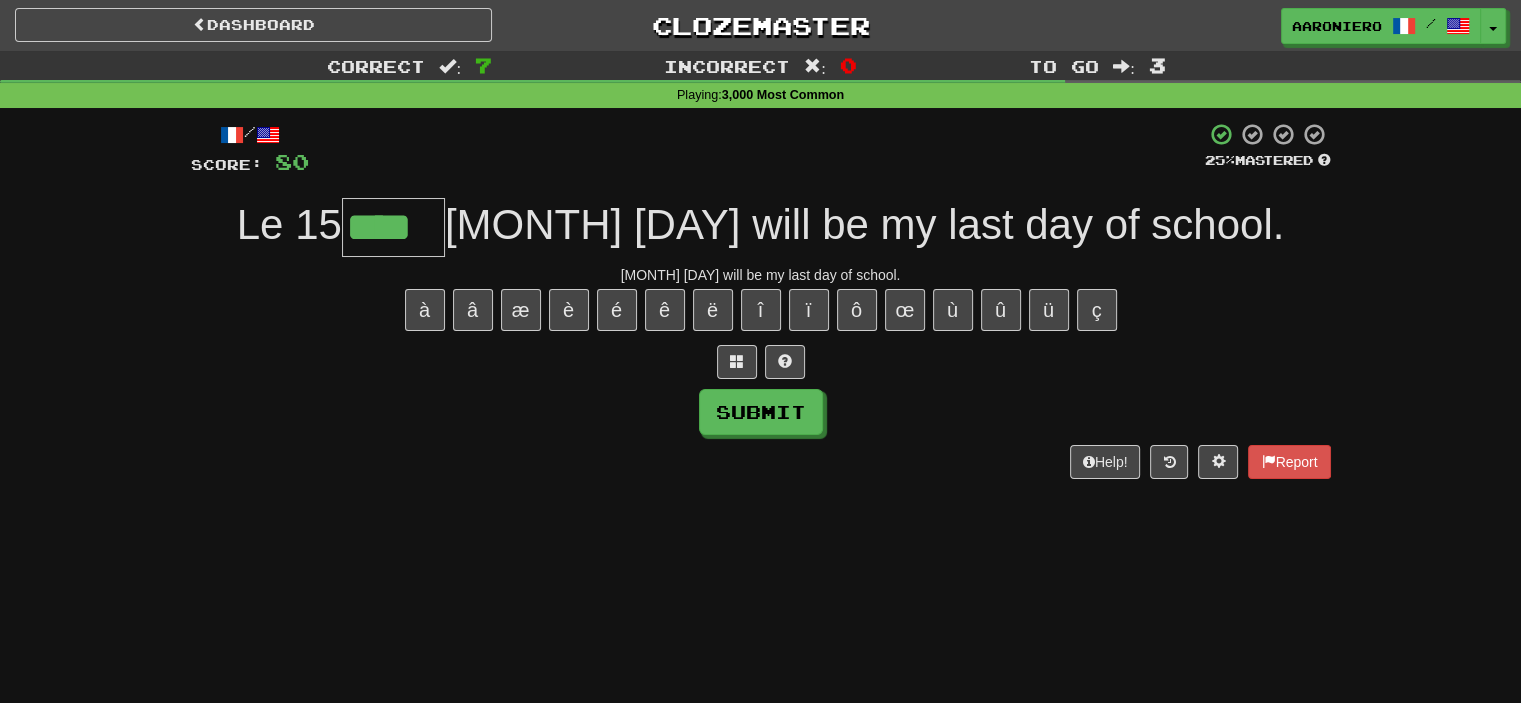 type on "****" 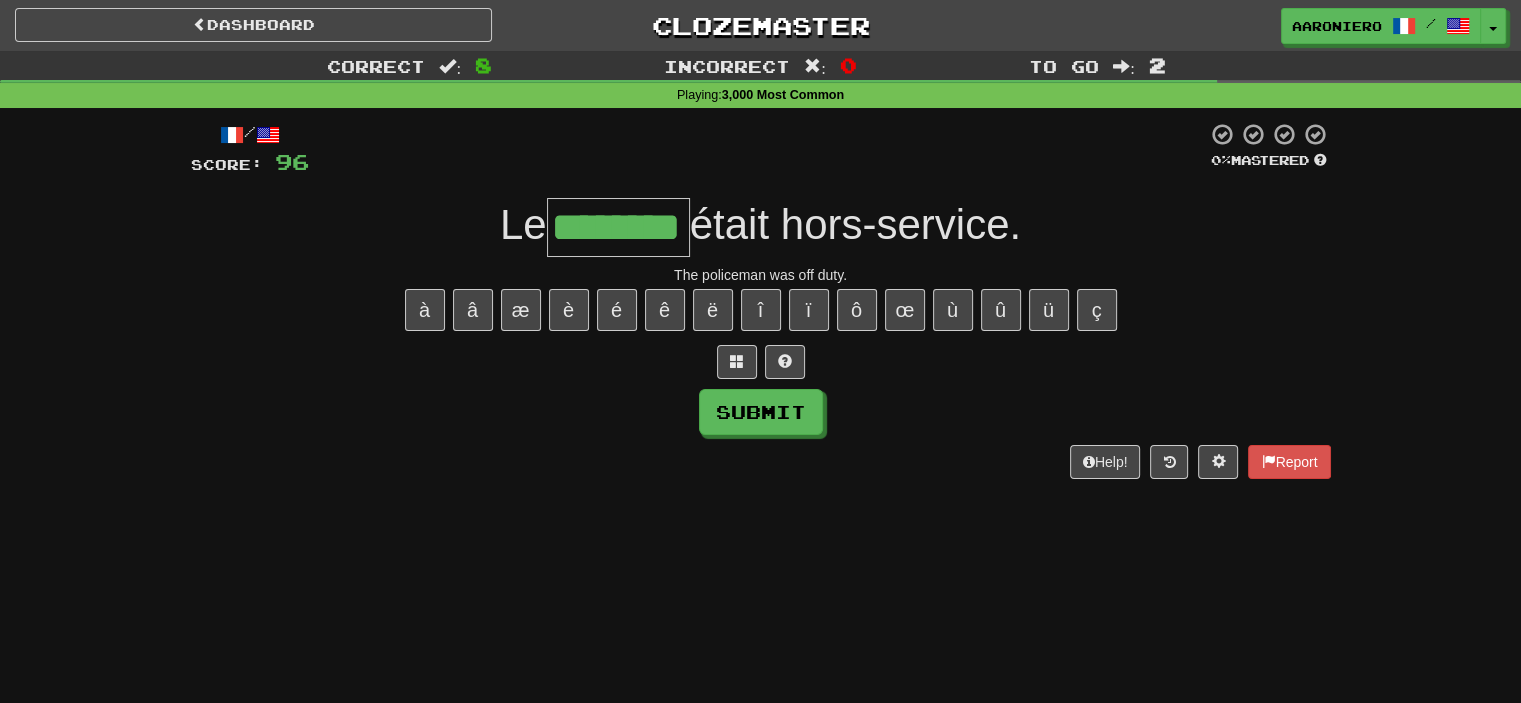 type on "********" 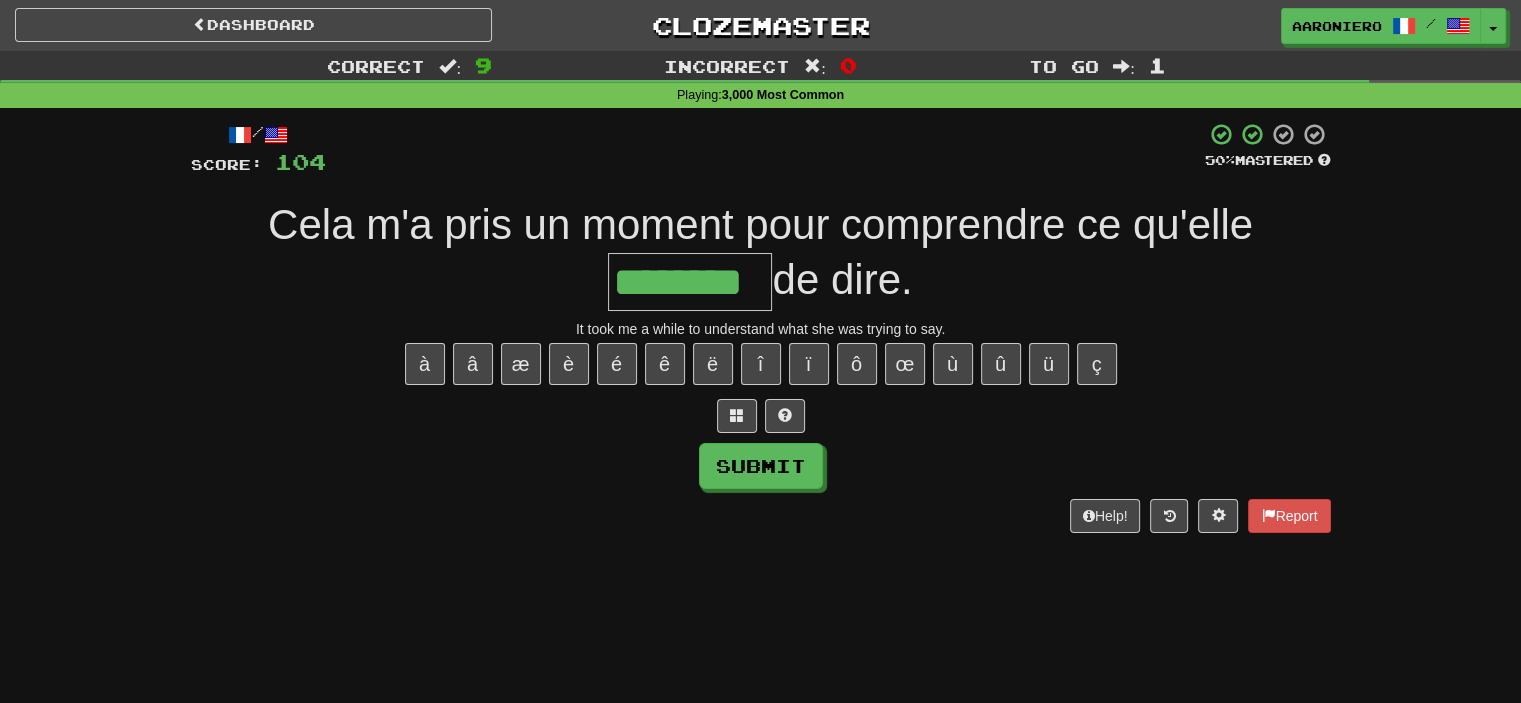 type on "********" 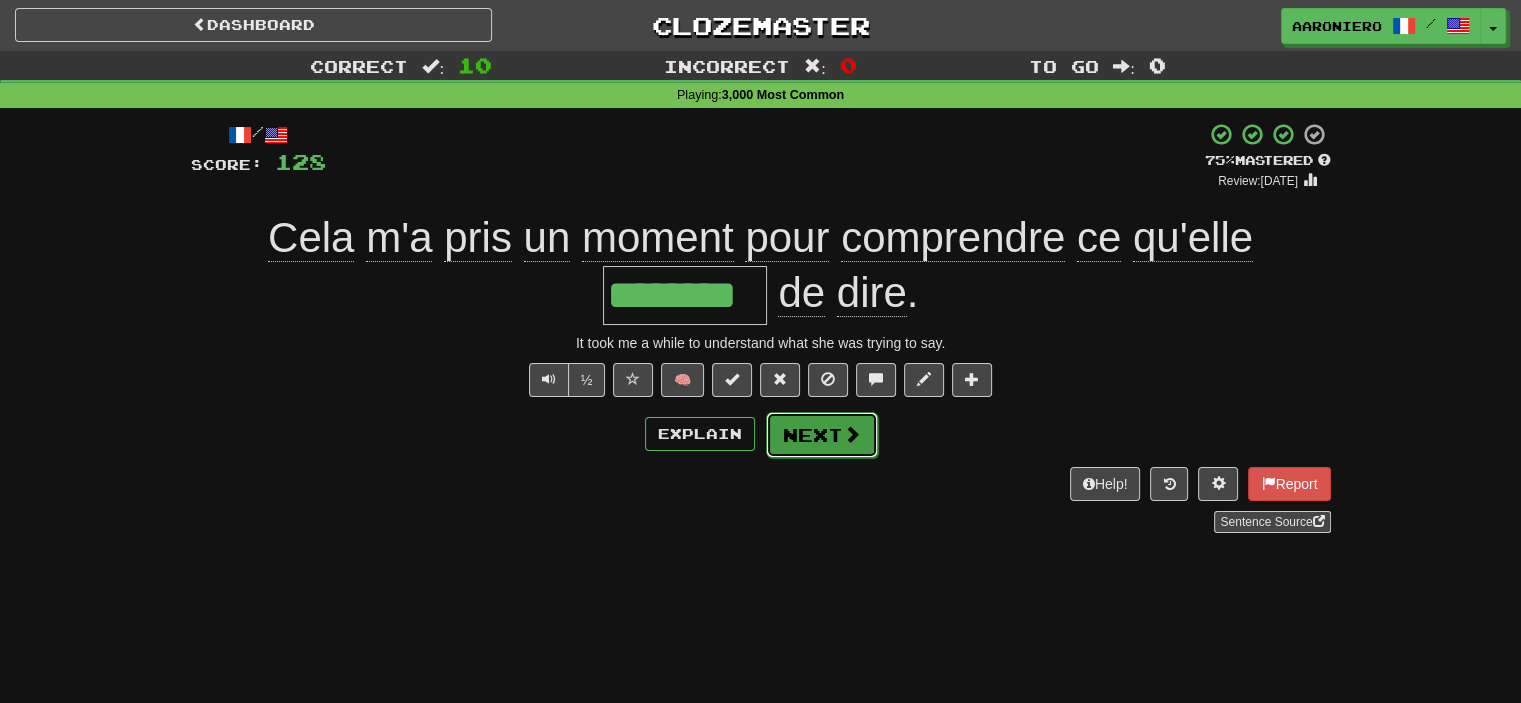 click on "Next" at bounding box center [822, 435] 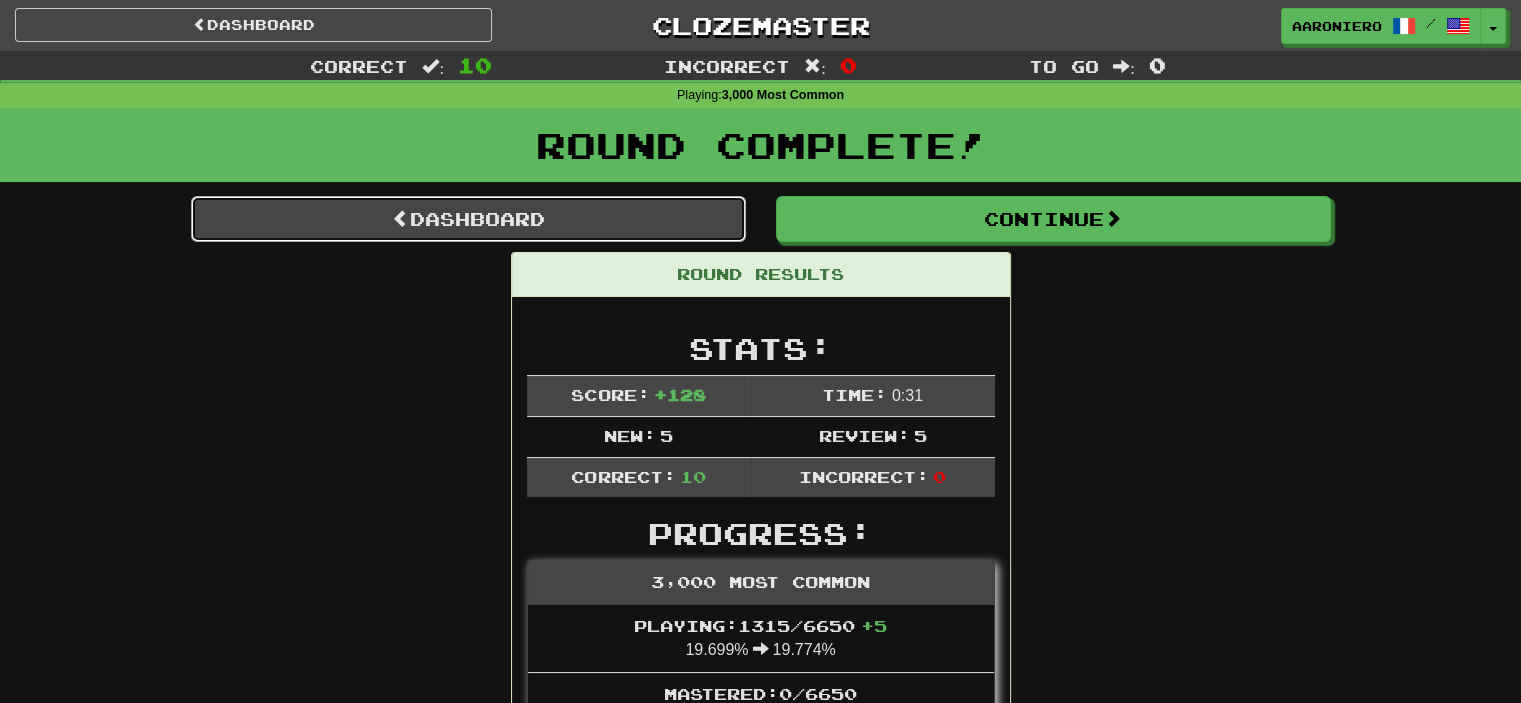 click on "Dashboard" at bounding box center (468, 219) 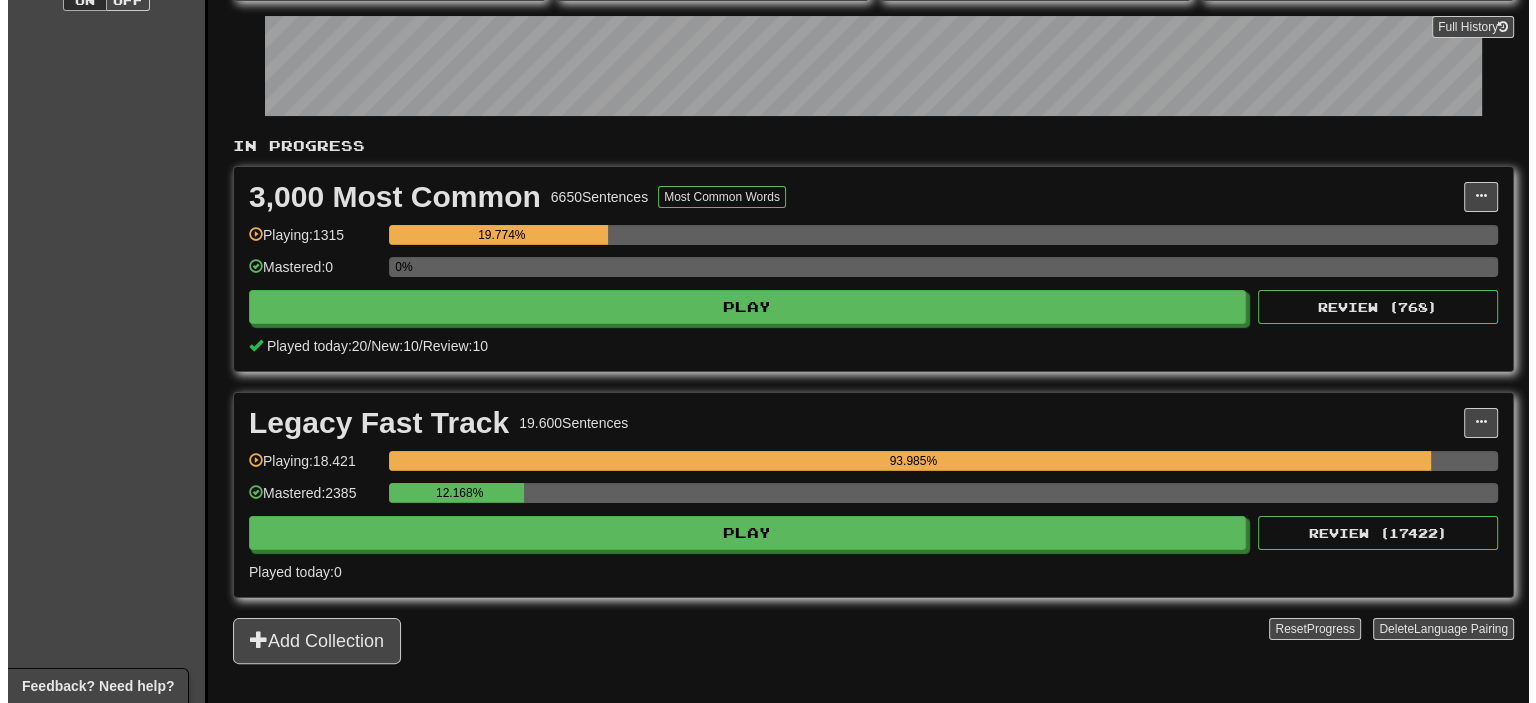 scroll, scrollTop: 300, scrollLeft: 0, axis: vertical 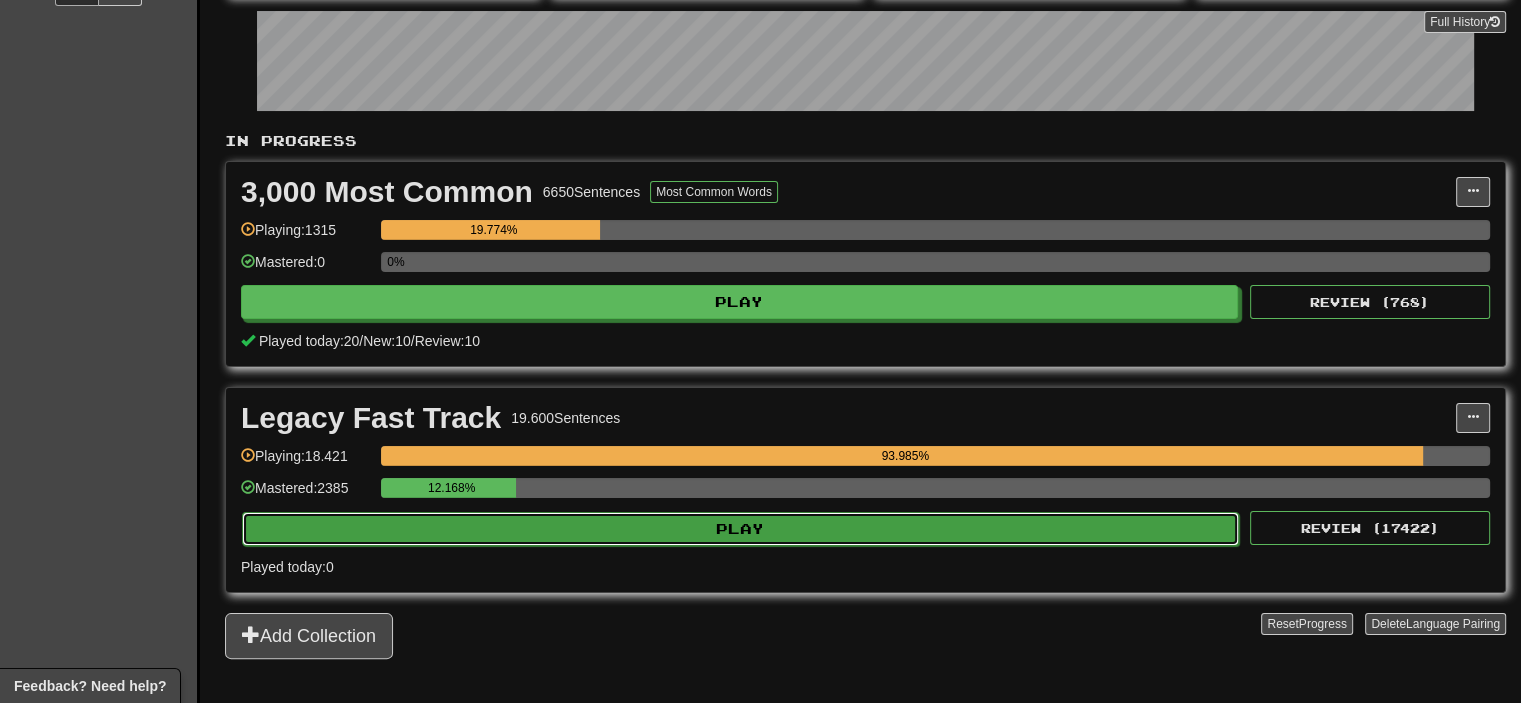 click on "Play" at bounding box center (740, 529) 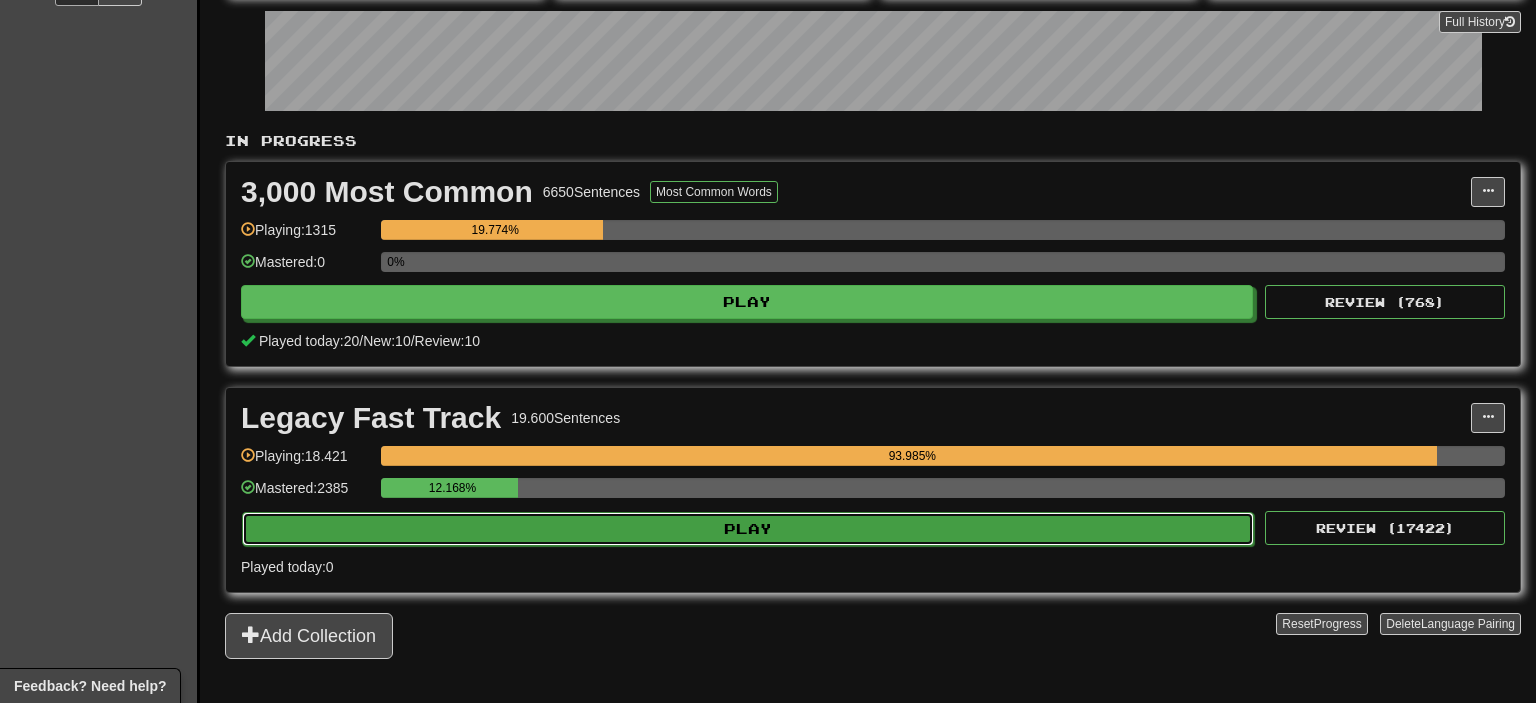 select on "**" 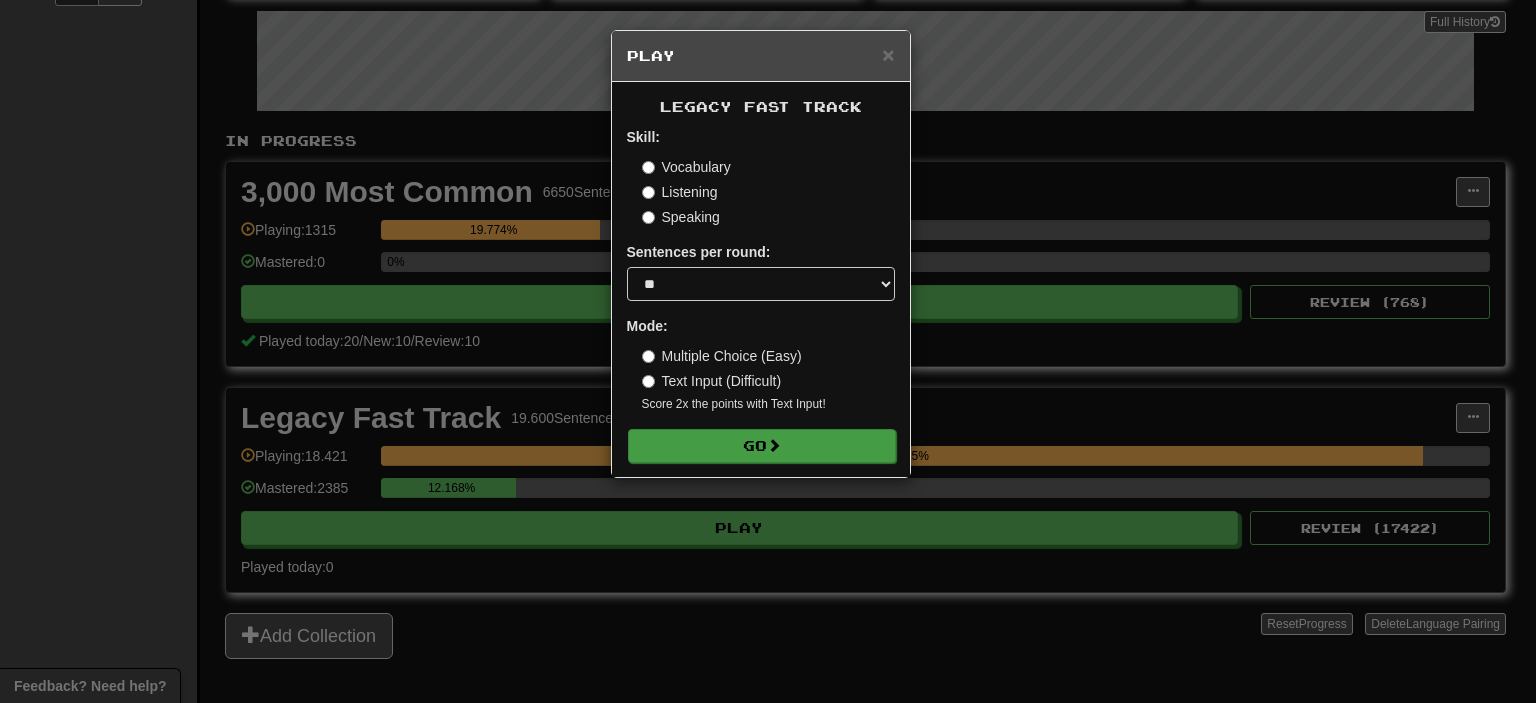 click on "Skill: Vocabulary Listening Speaking Sentences per round: * ** ** ** ** ** *** ******** Mode: Multiple Choice (Easy) Text Input (Difficult) Score 2x the points with Text Input ! Go" at bounding box center (761, 294) 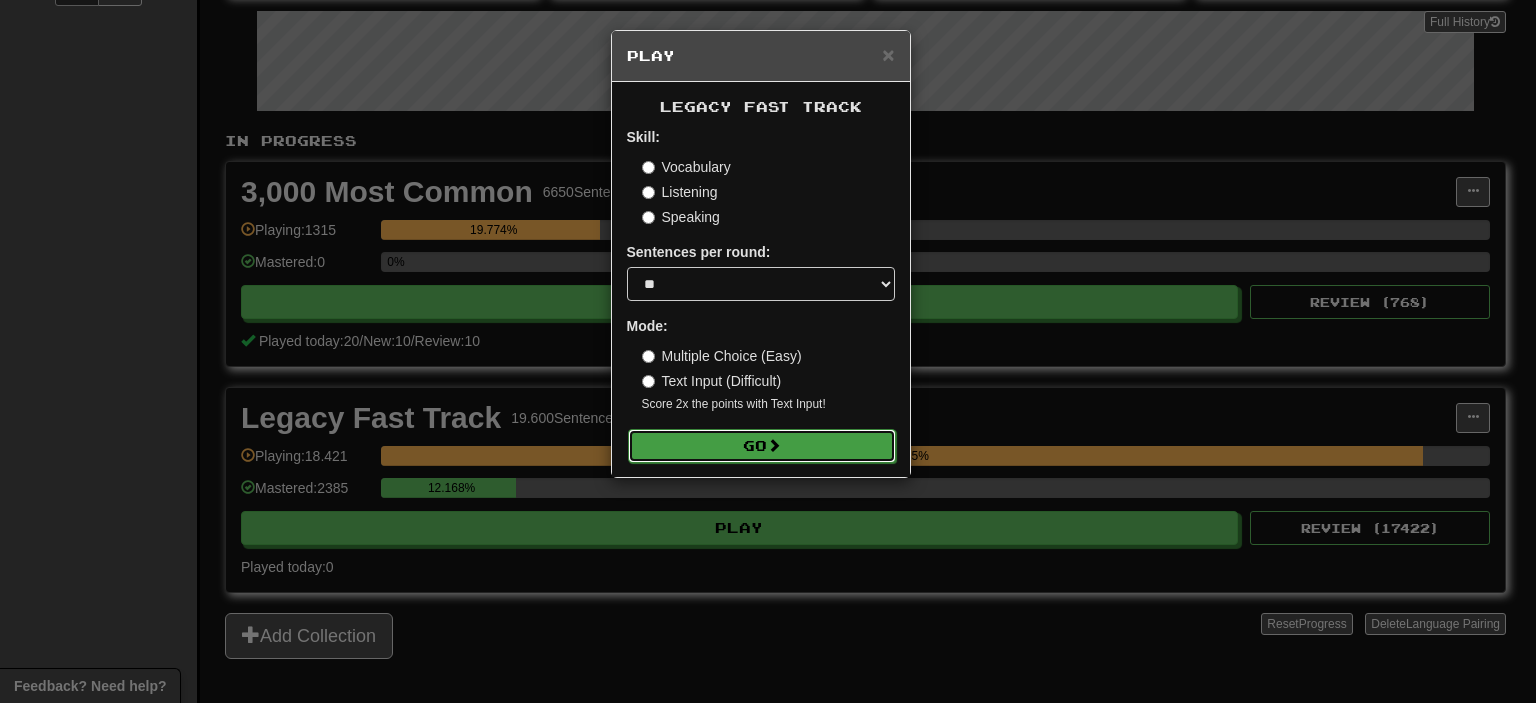 click on "Go" at bounding box center (762, 446) 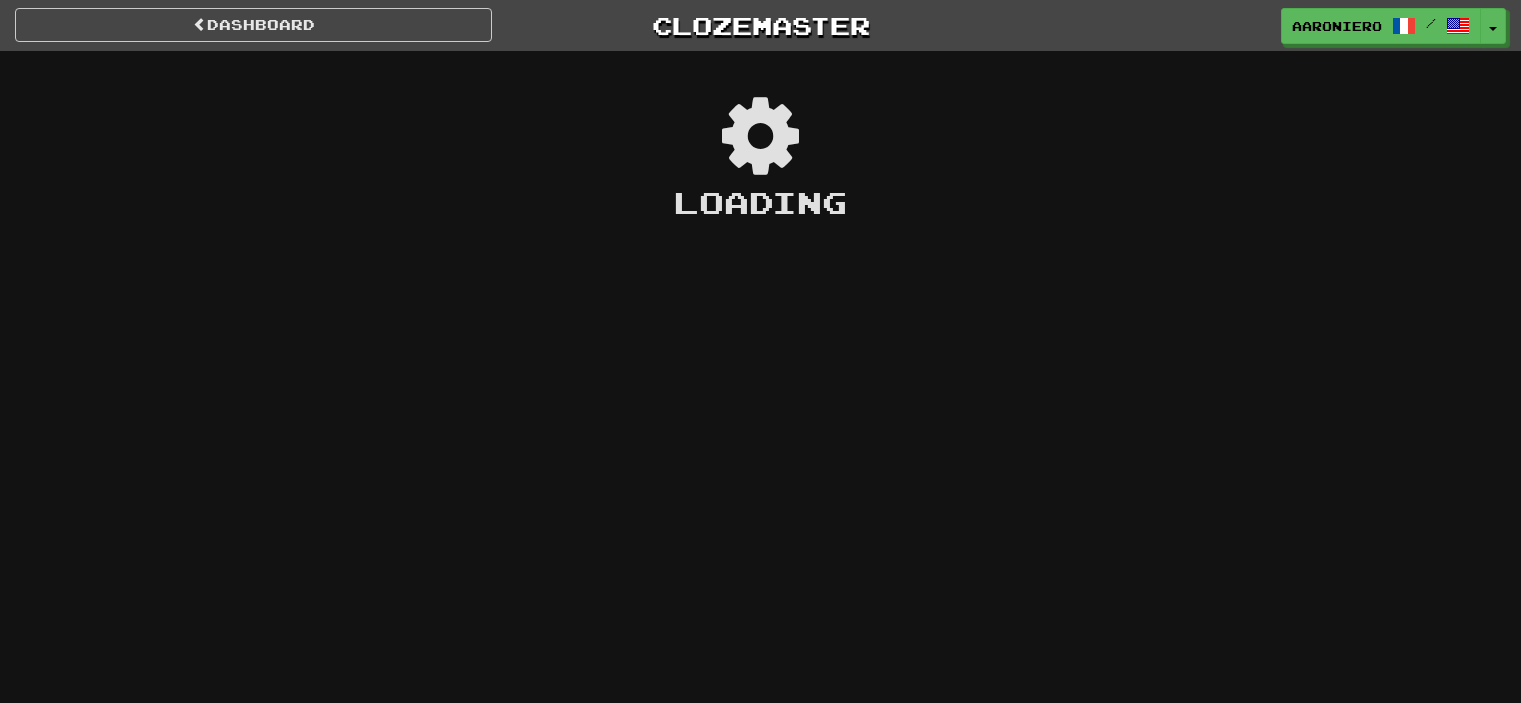 scroll, scrollTop: 0, scrollLeft: 0, axis: both 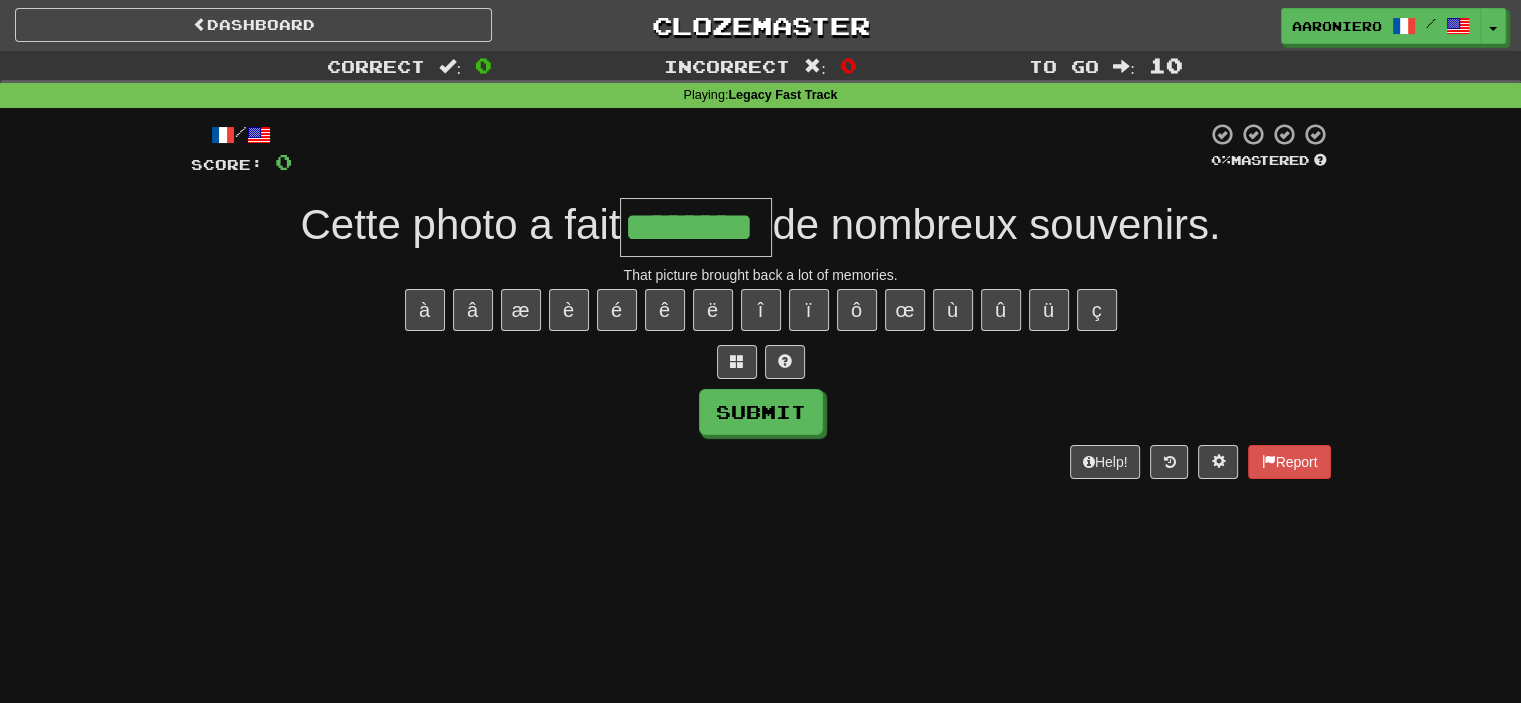 type on "********" 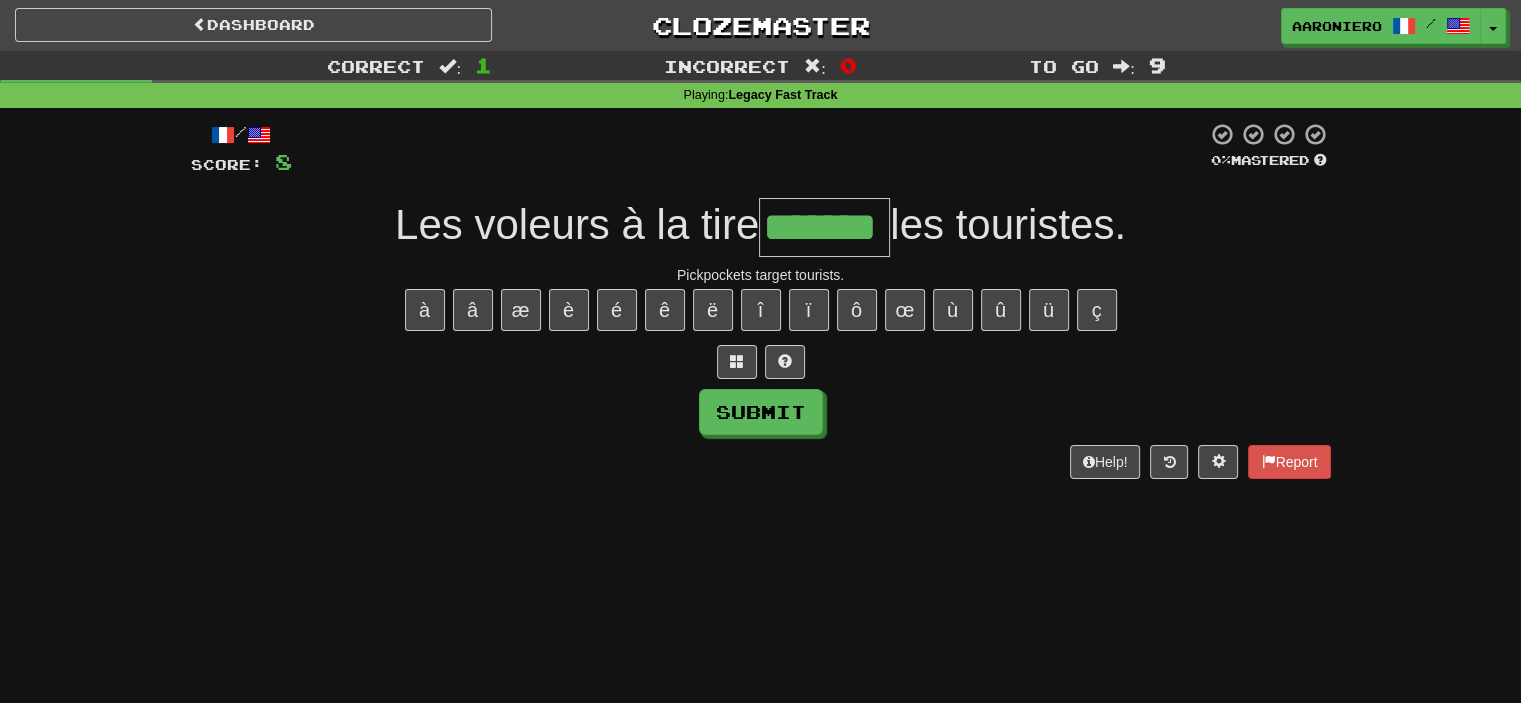 type on "*******" 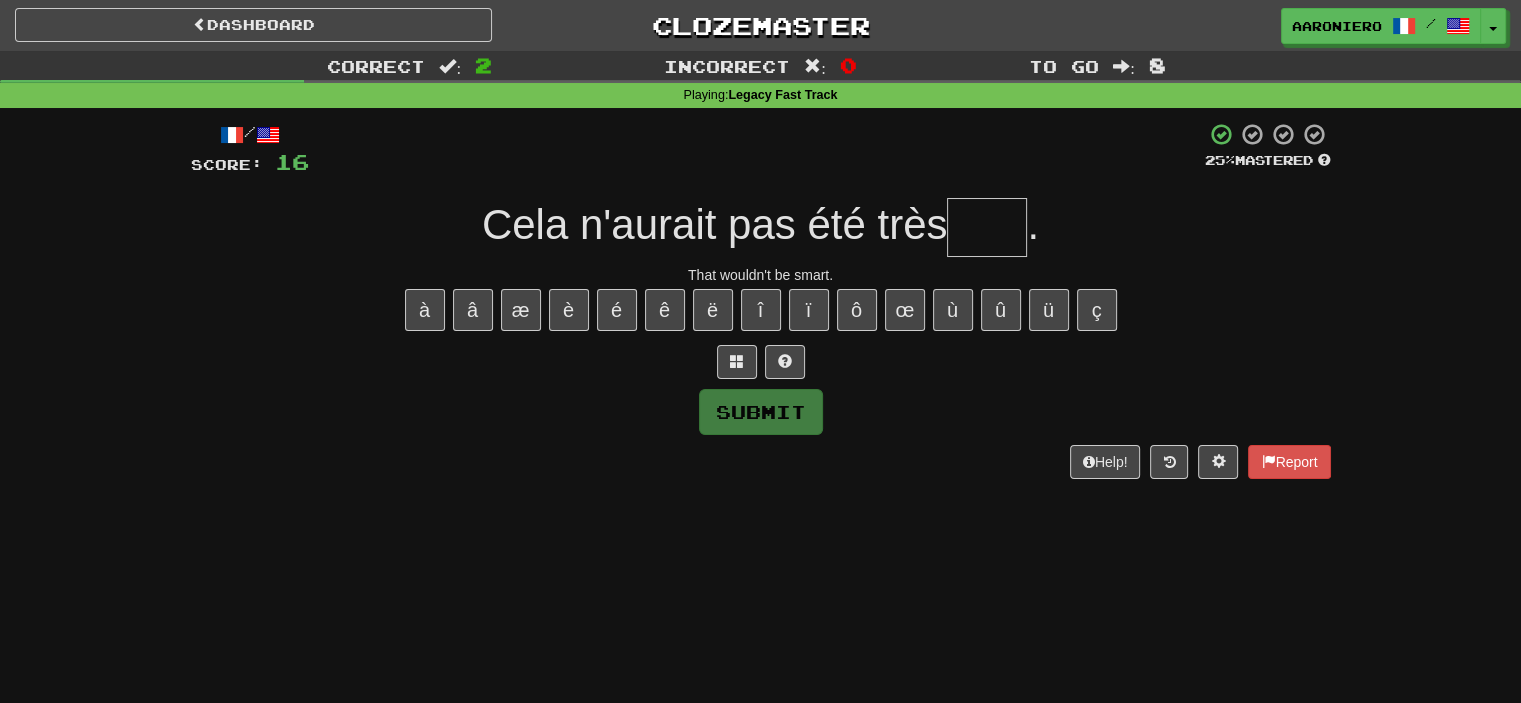 type on "*" 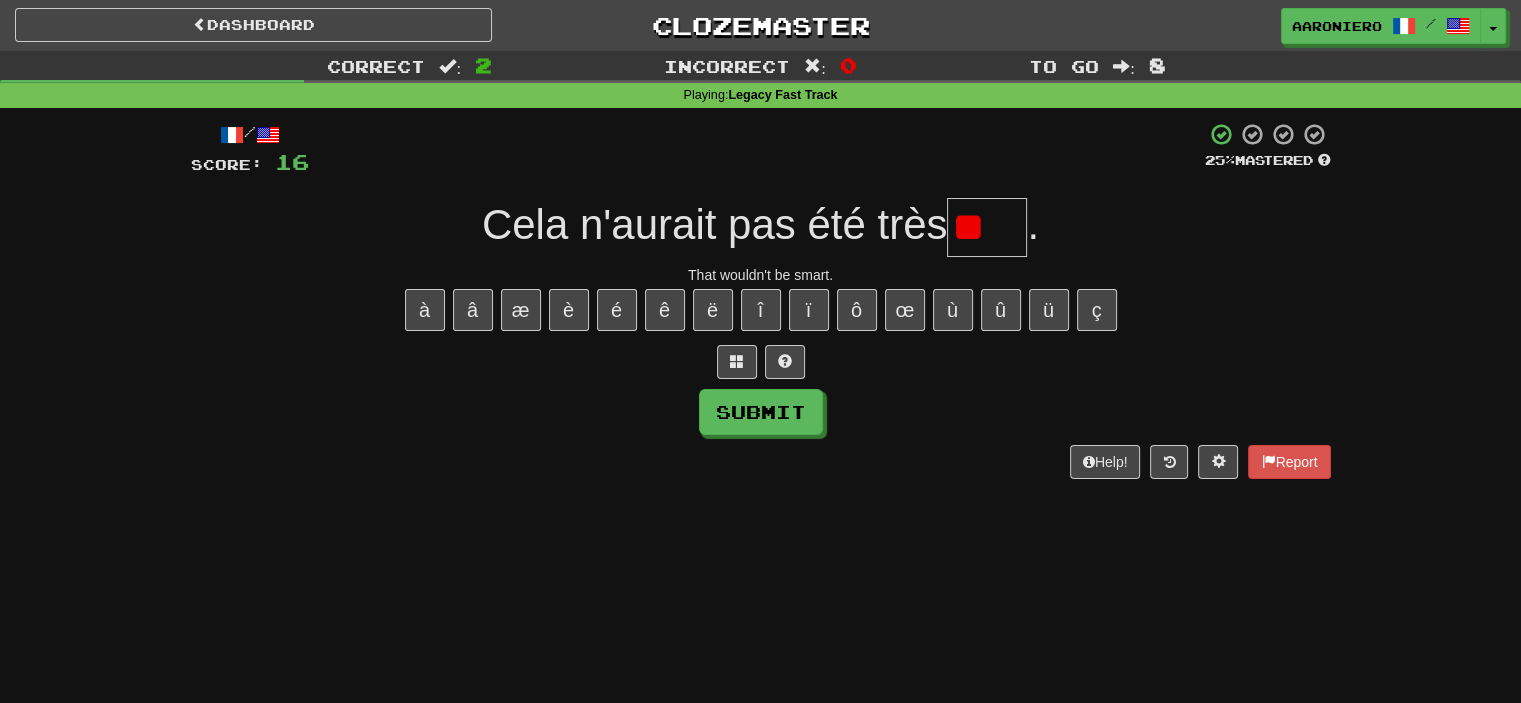type on "*" 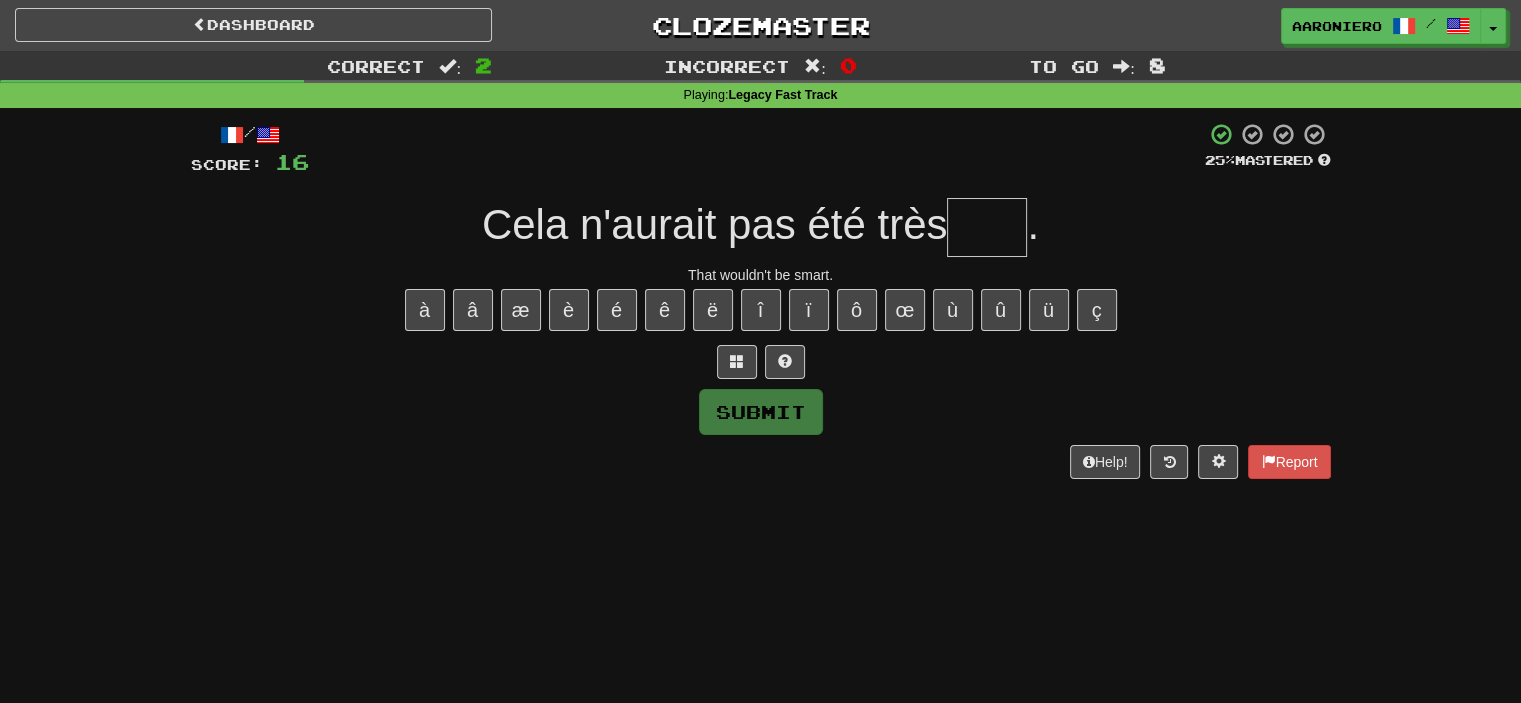 type on "*" 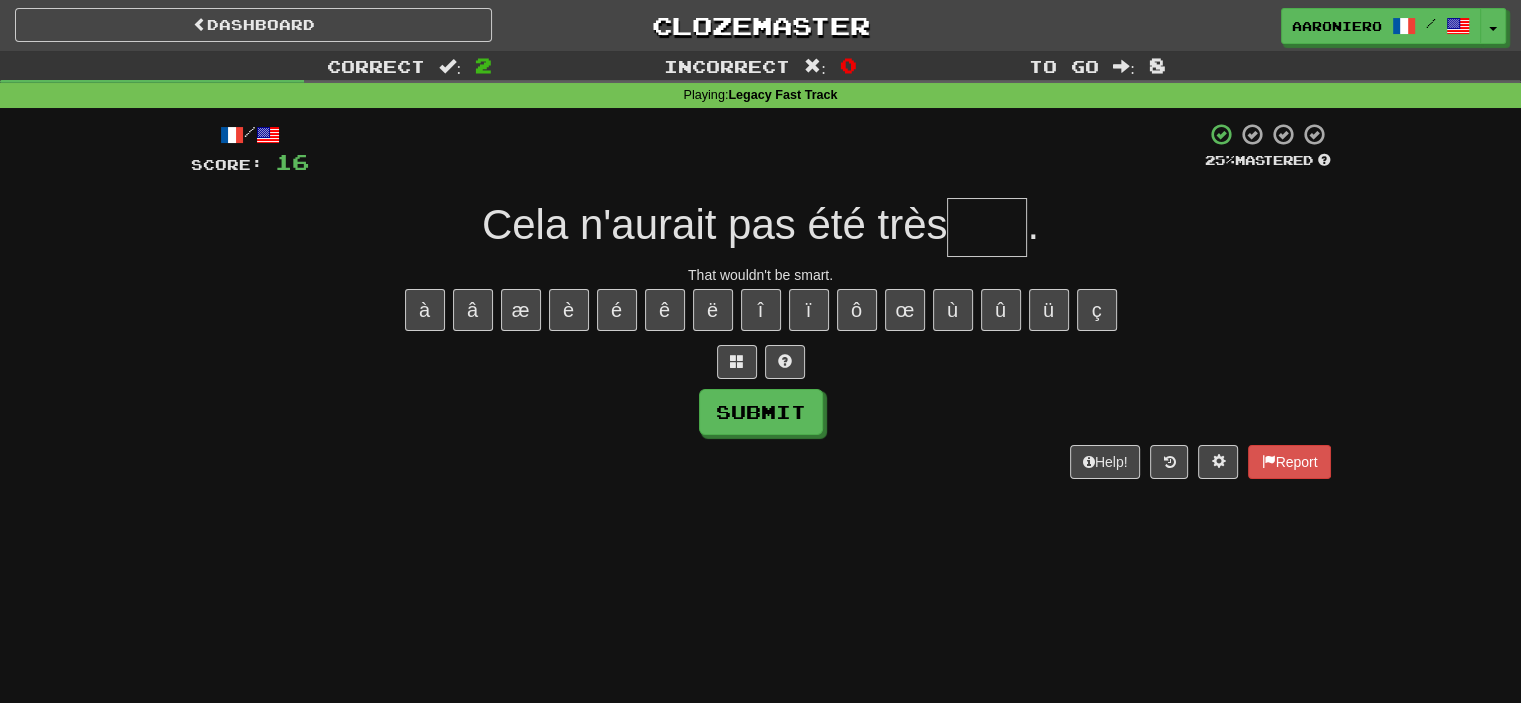 type on "*" 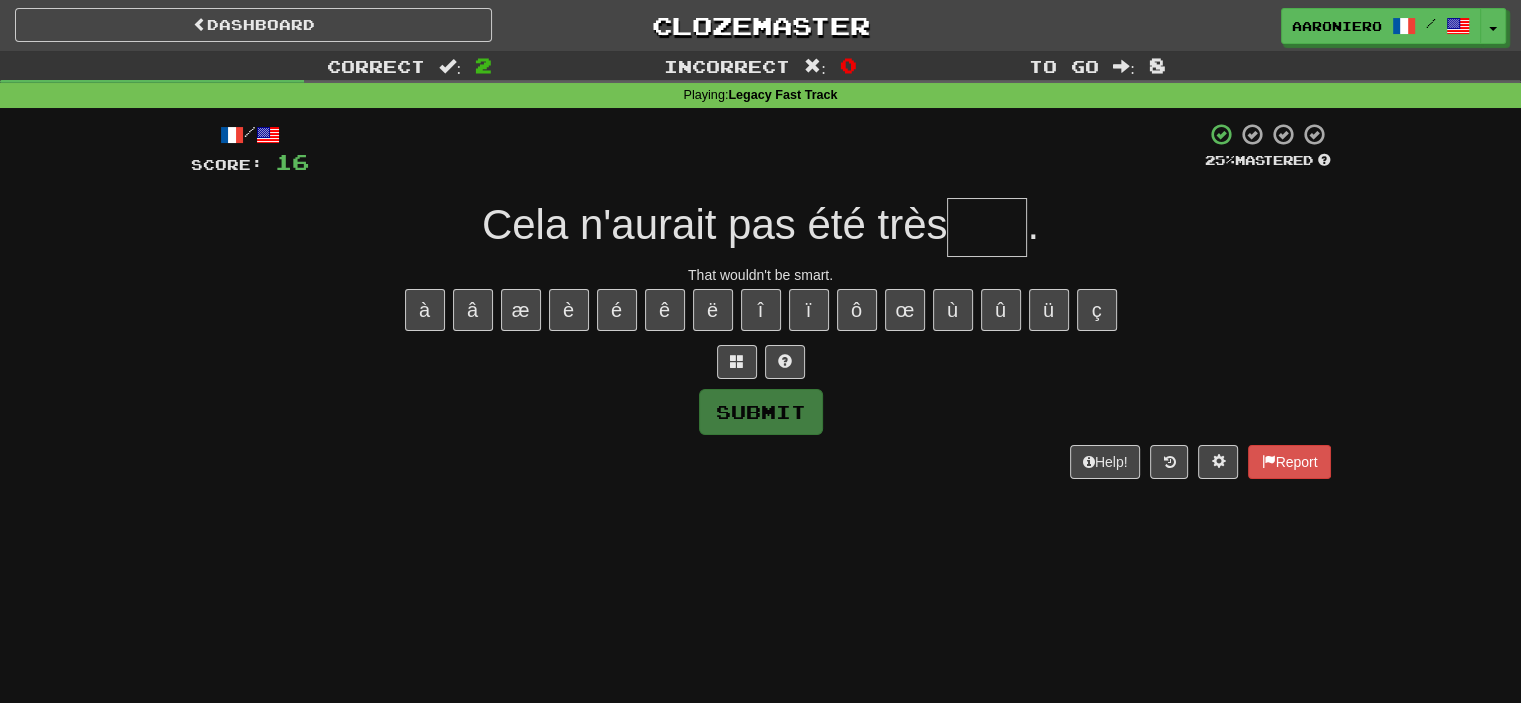 type on "*" 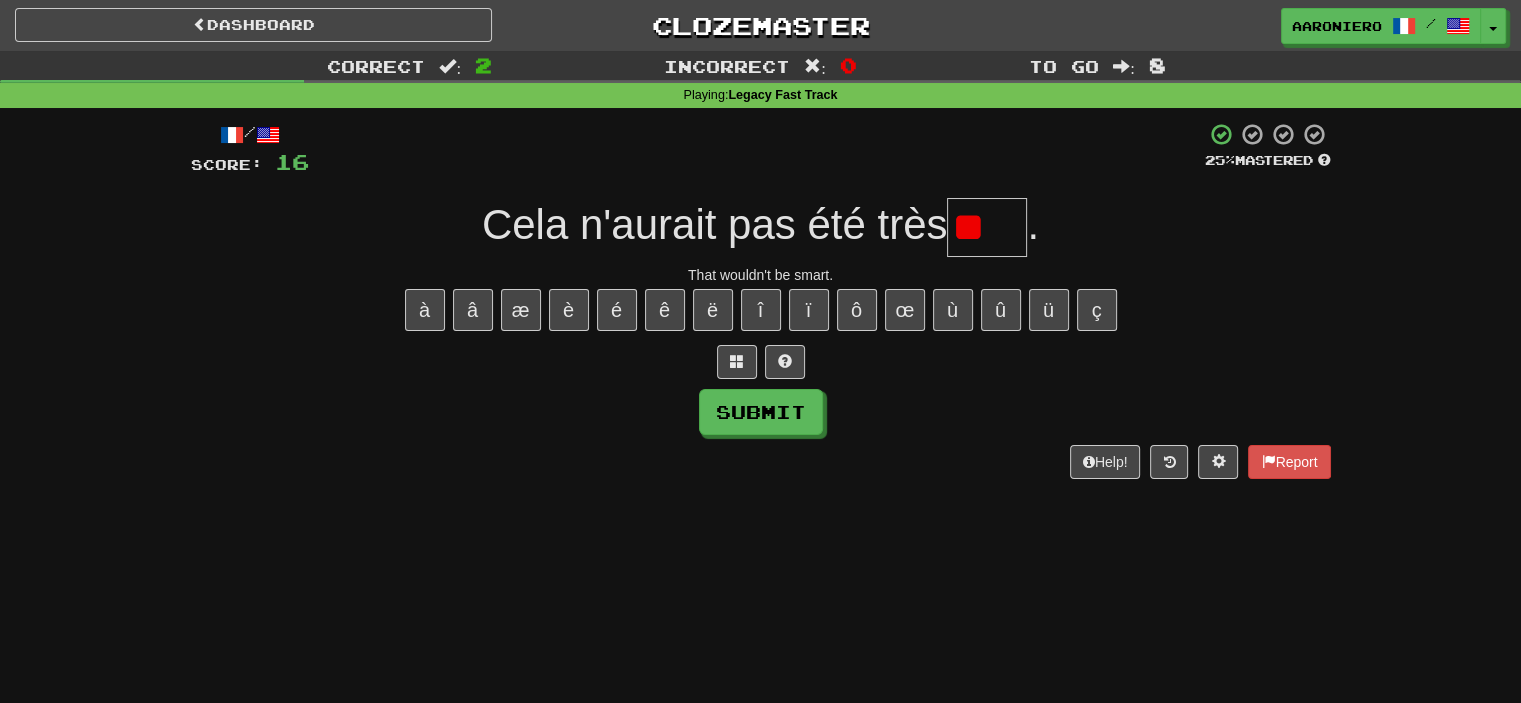 type on "*" 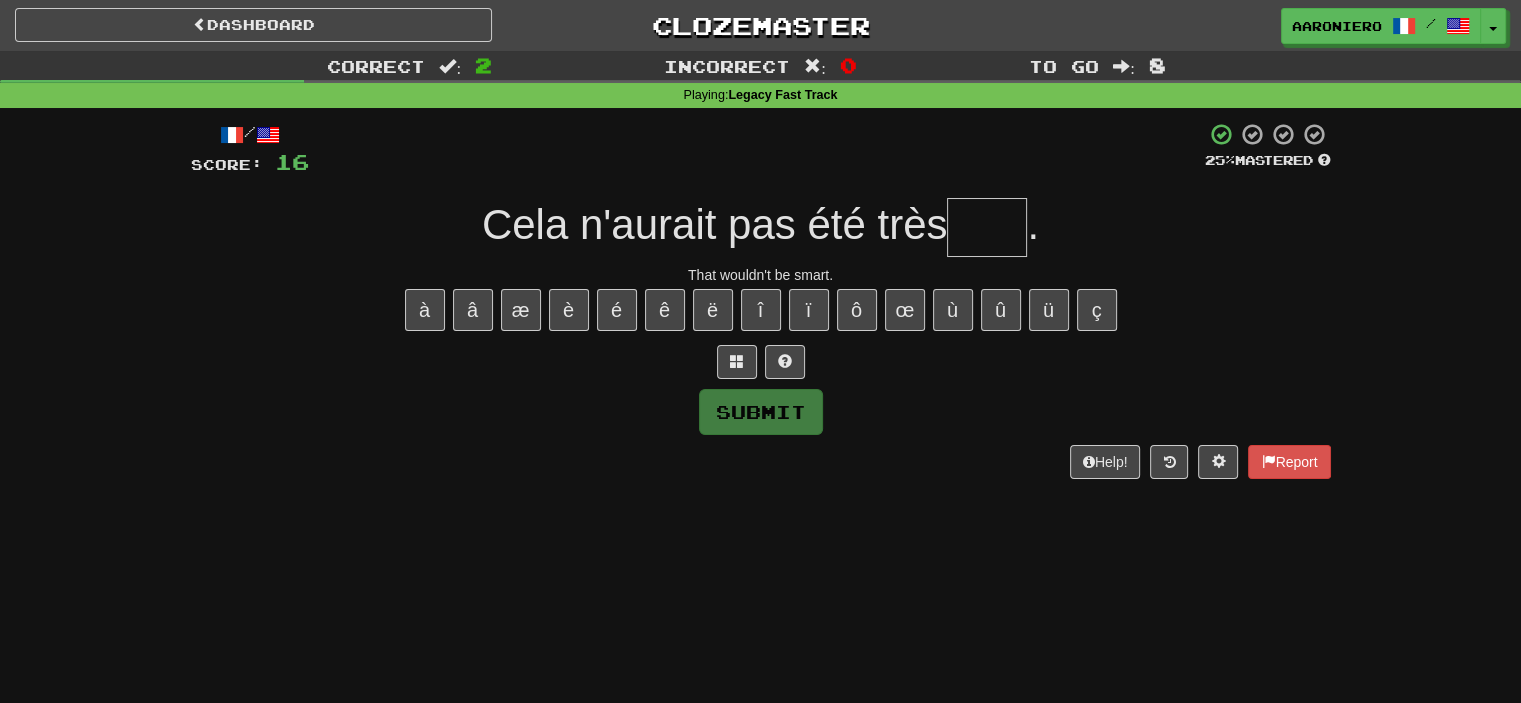 type on "*" 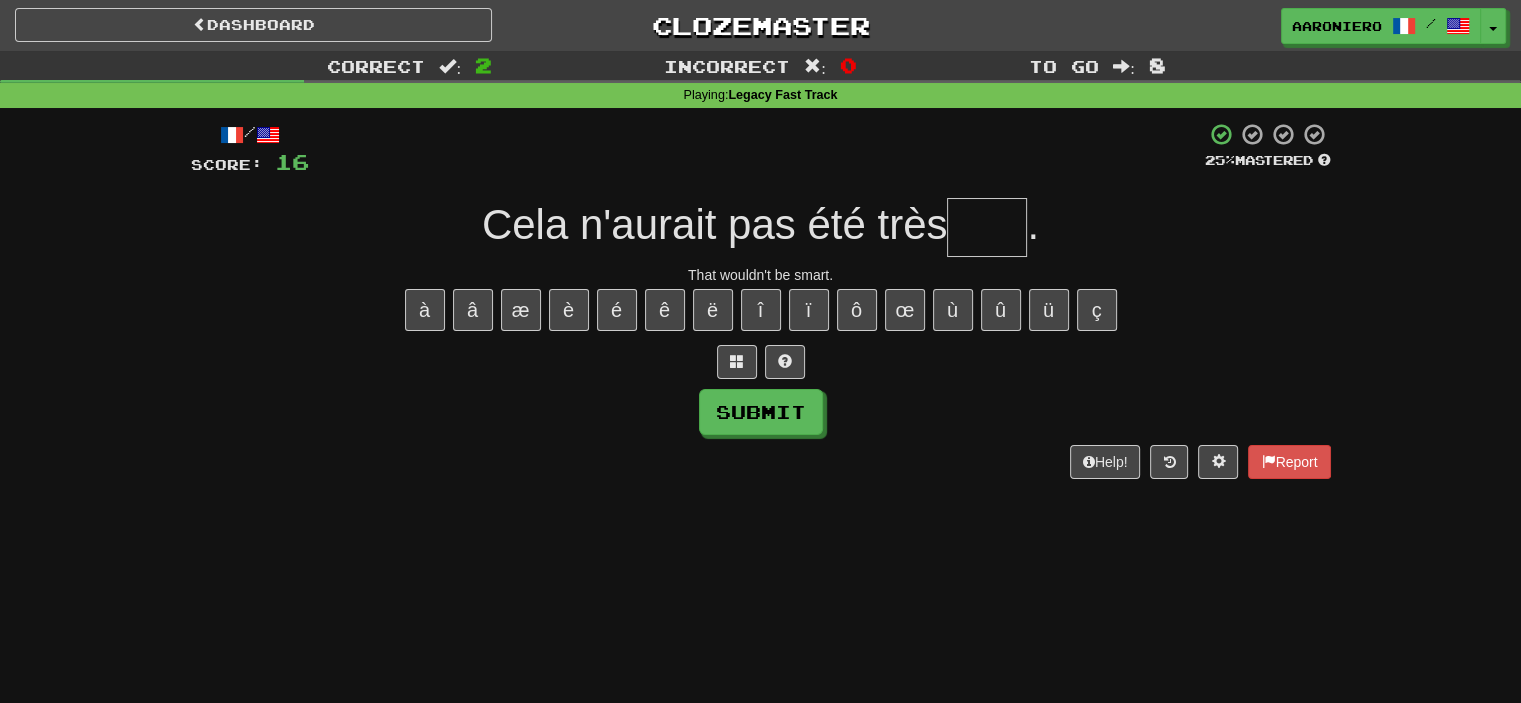 type on "*" 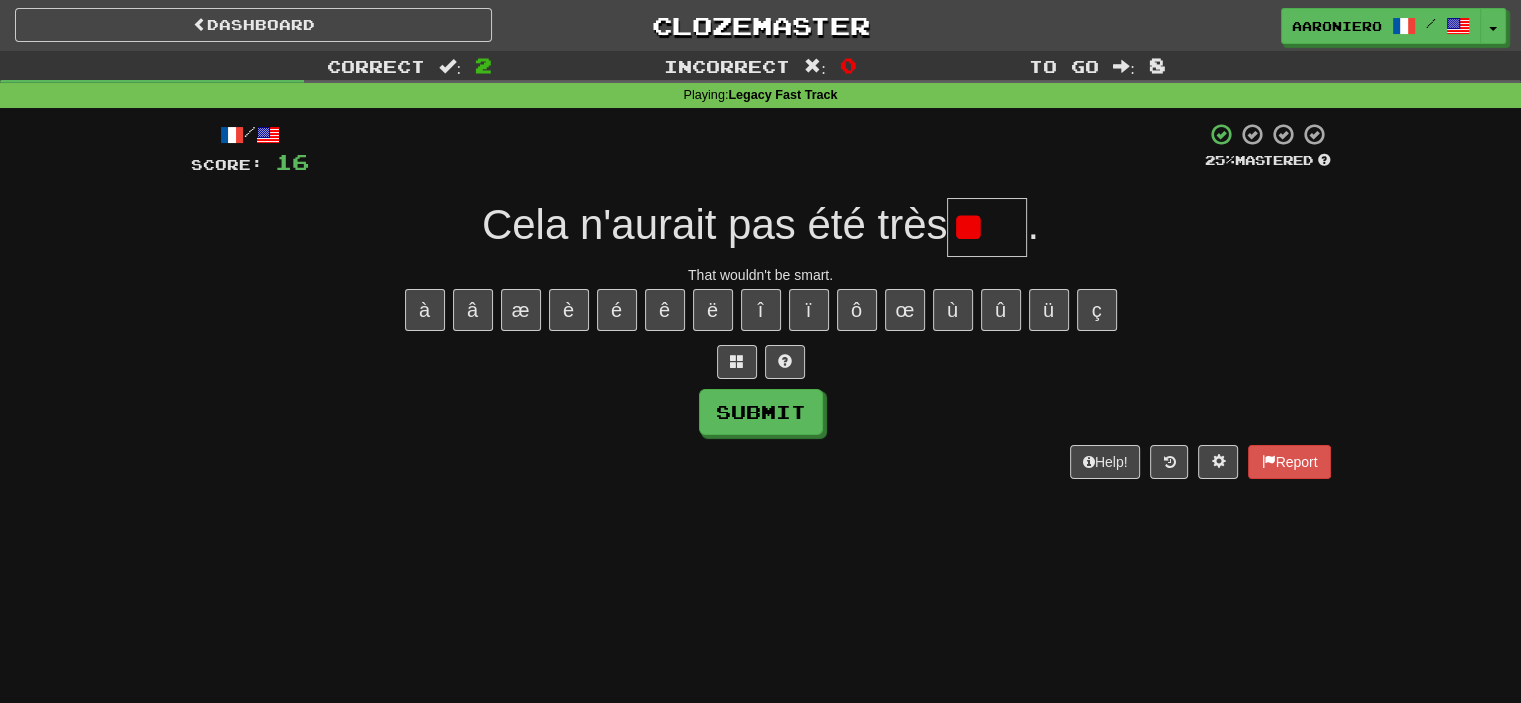 type on "*" 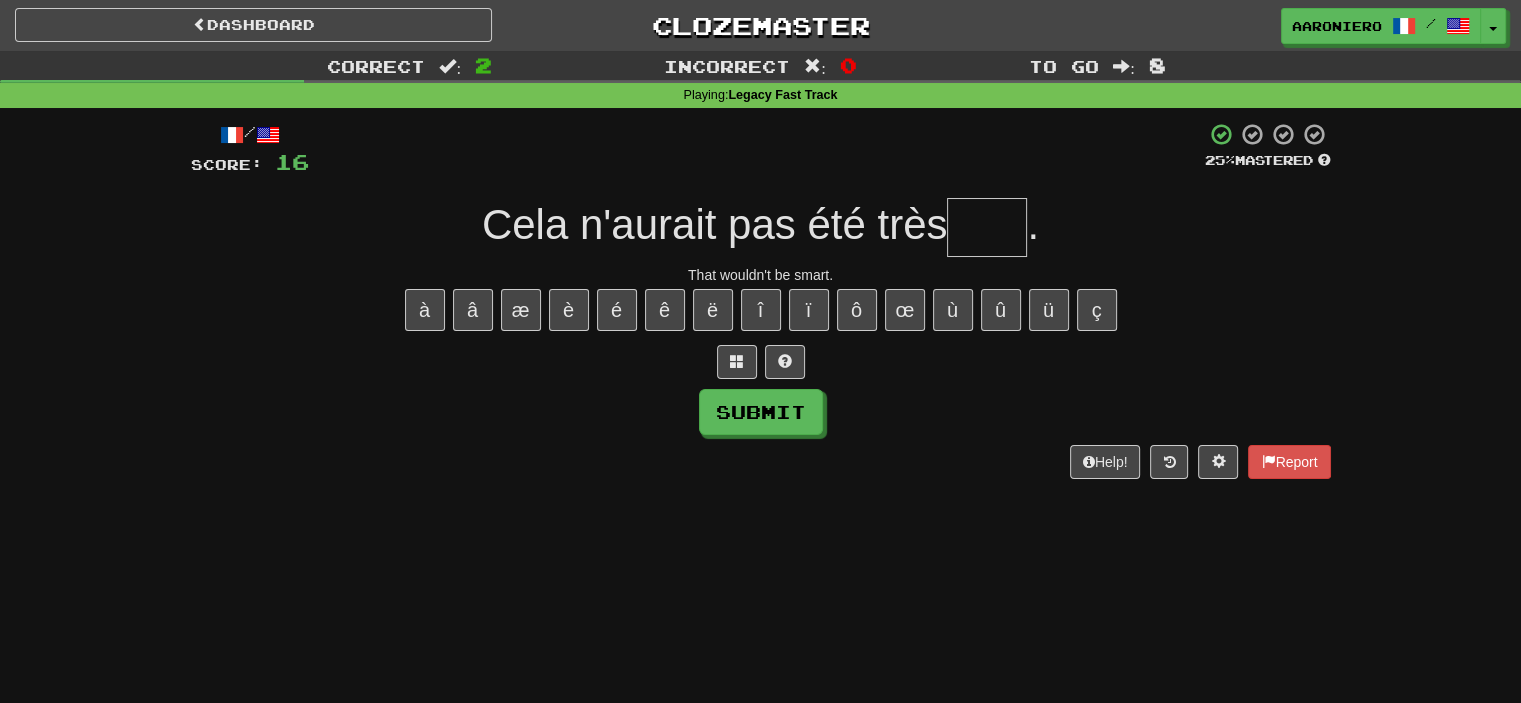 type on "*" 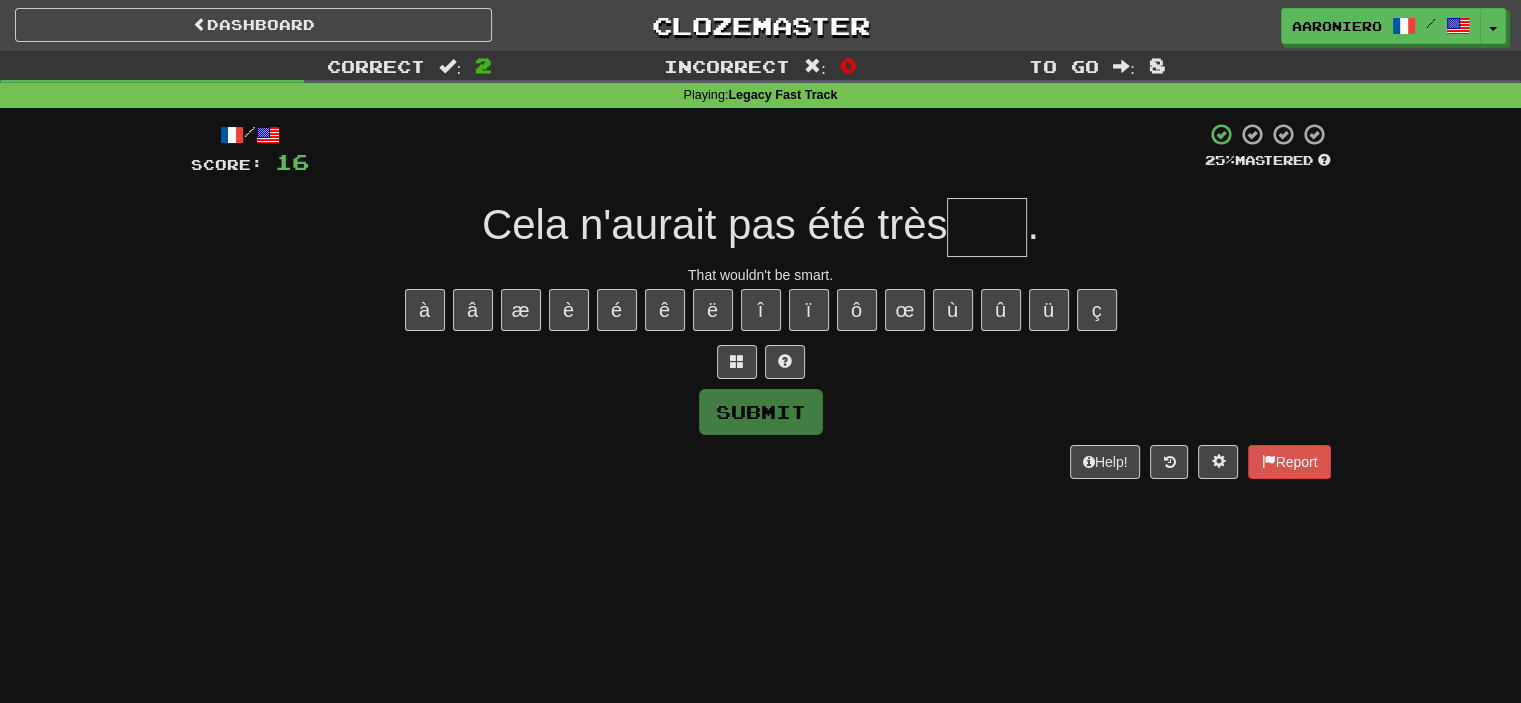 type on "*" 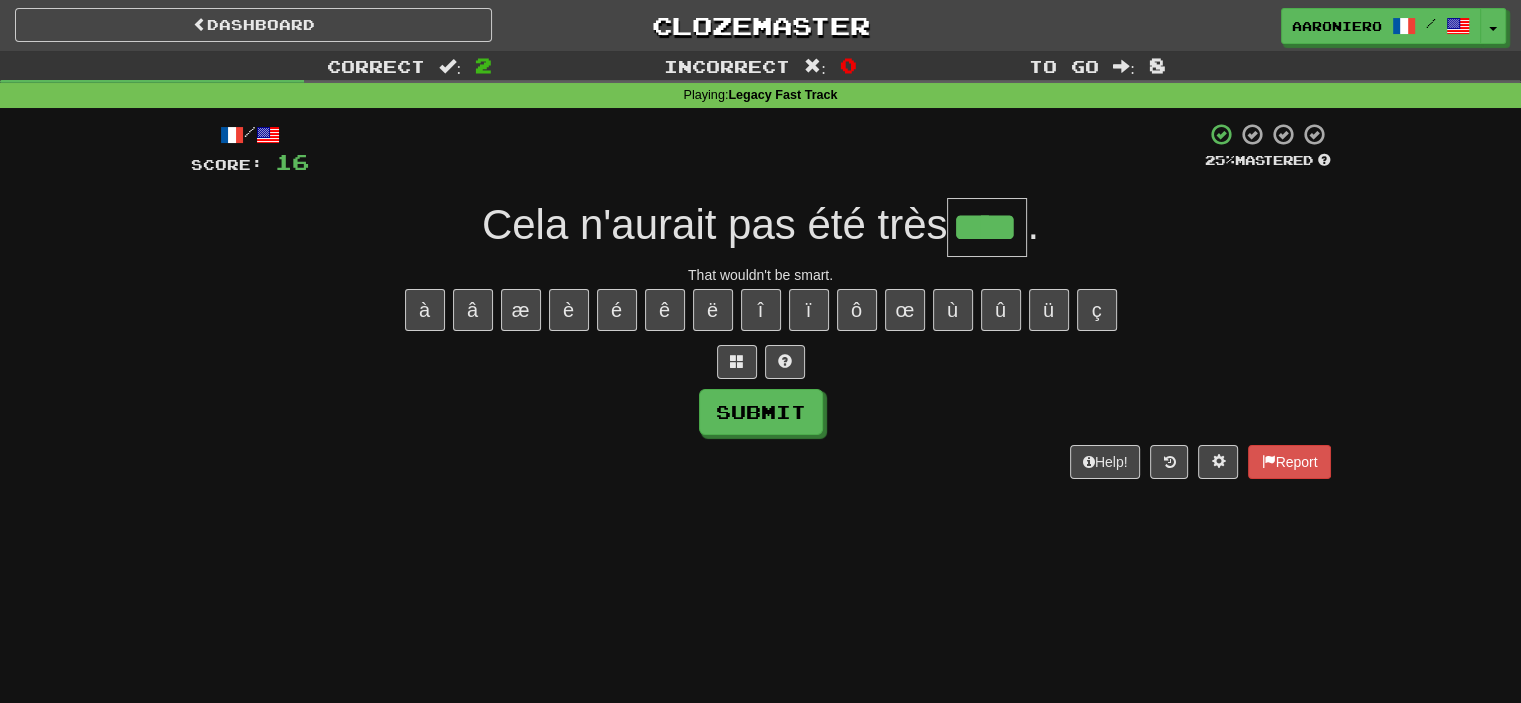 type on "****" 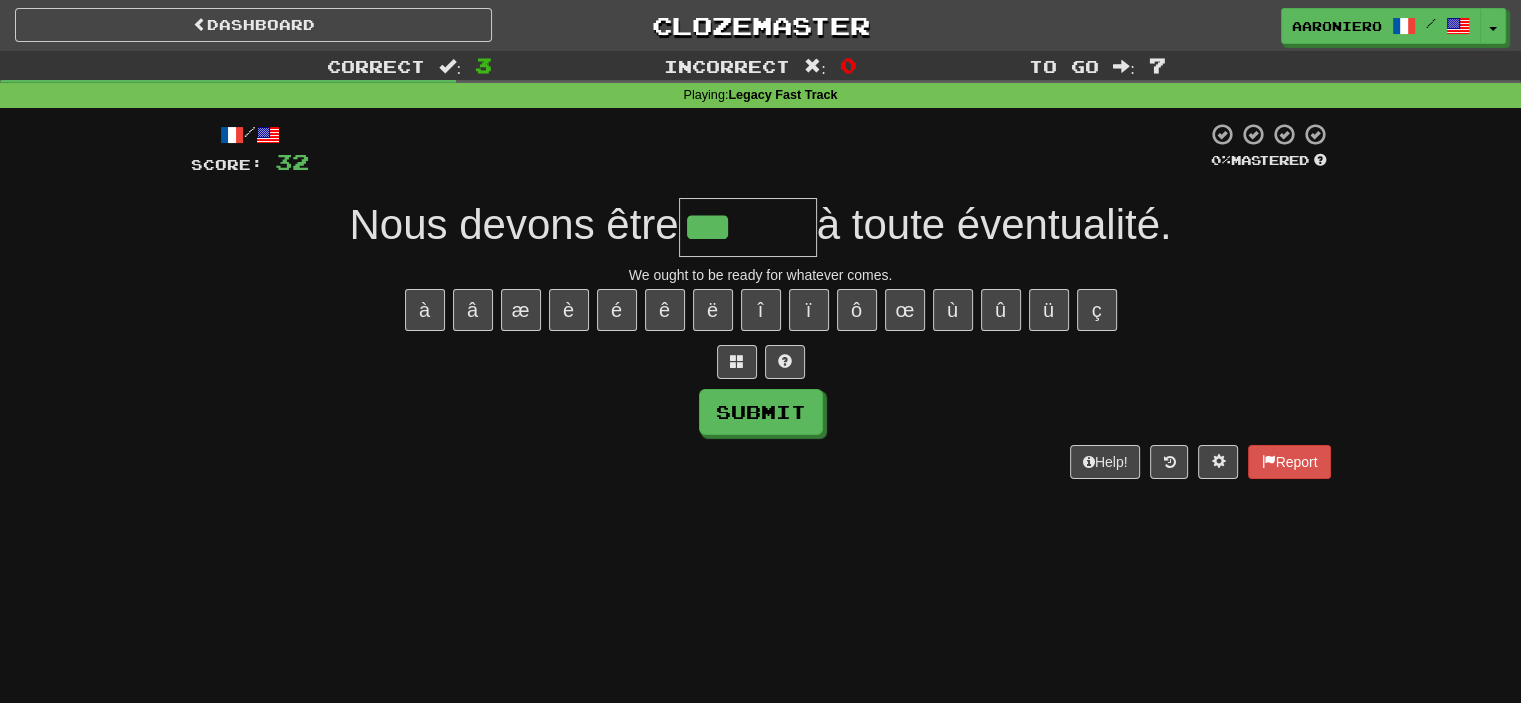paste on "*" 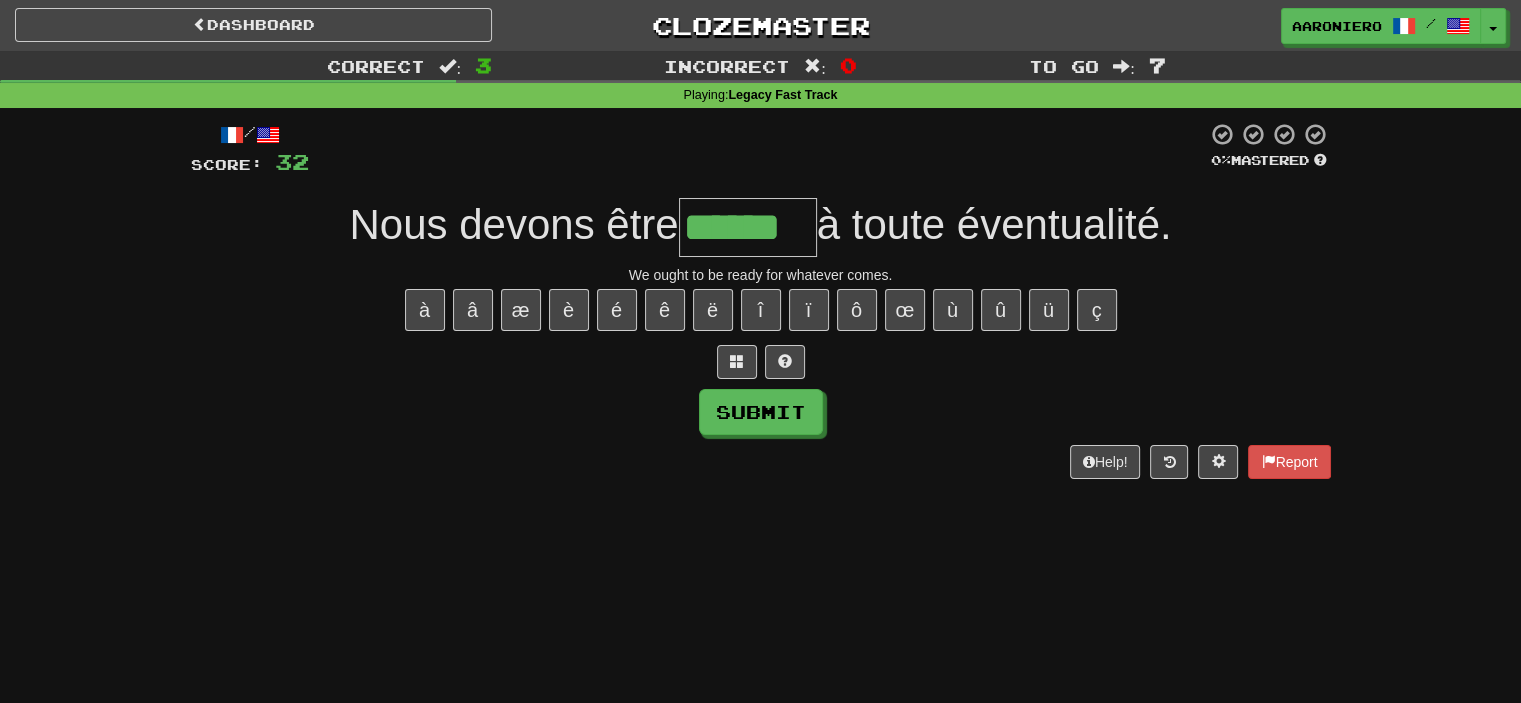 type on "******" 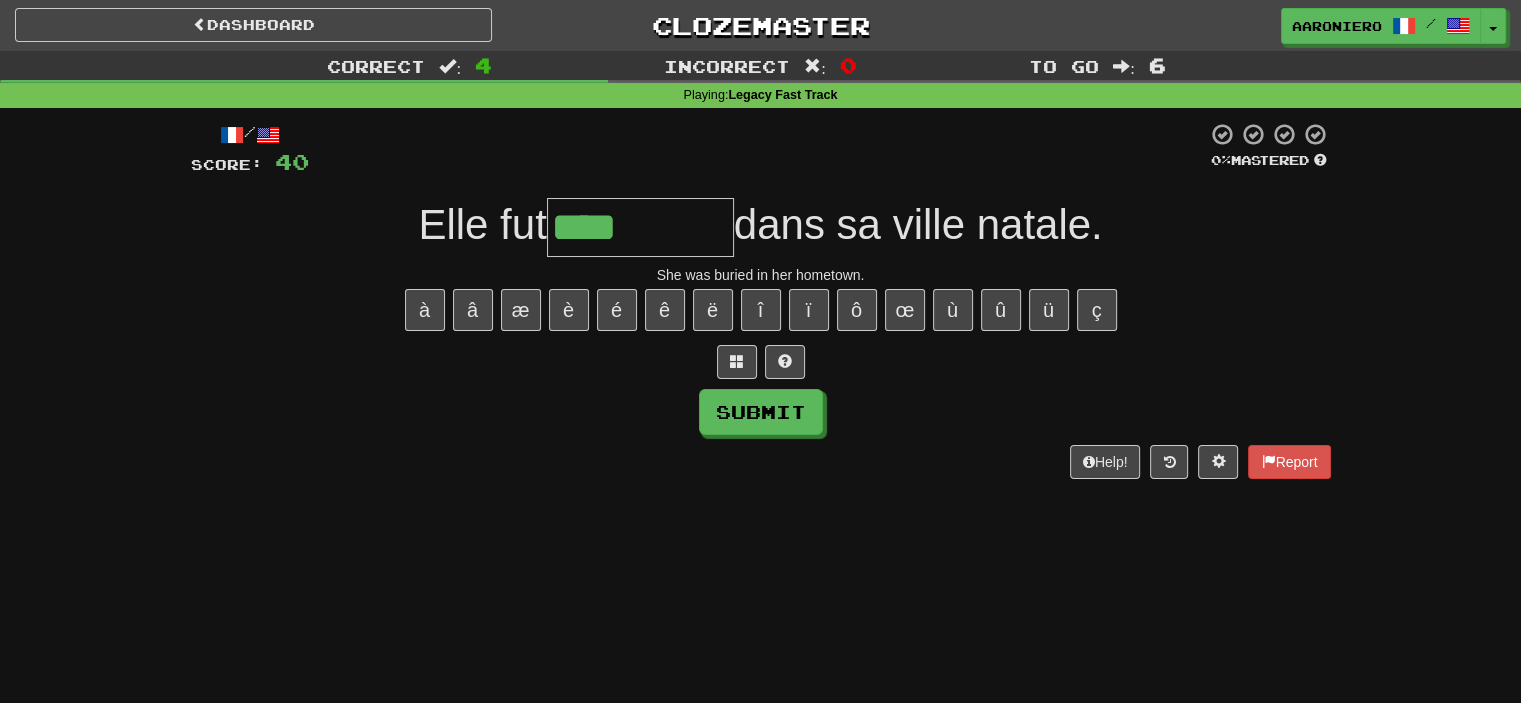 paste on "*" 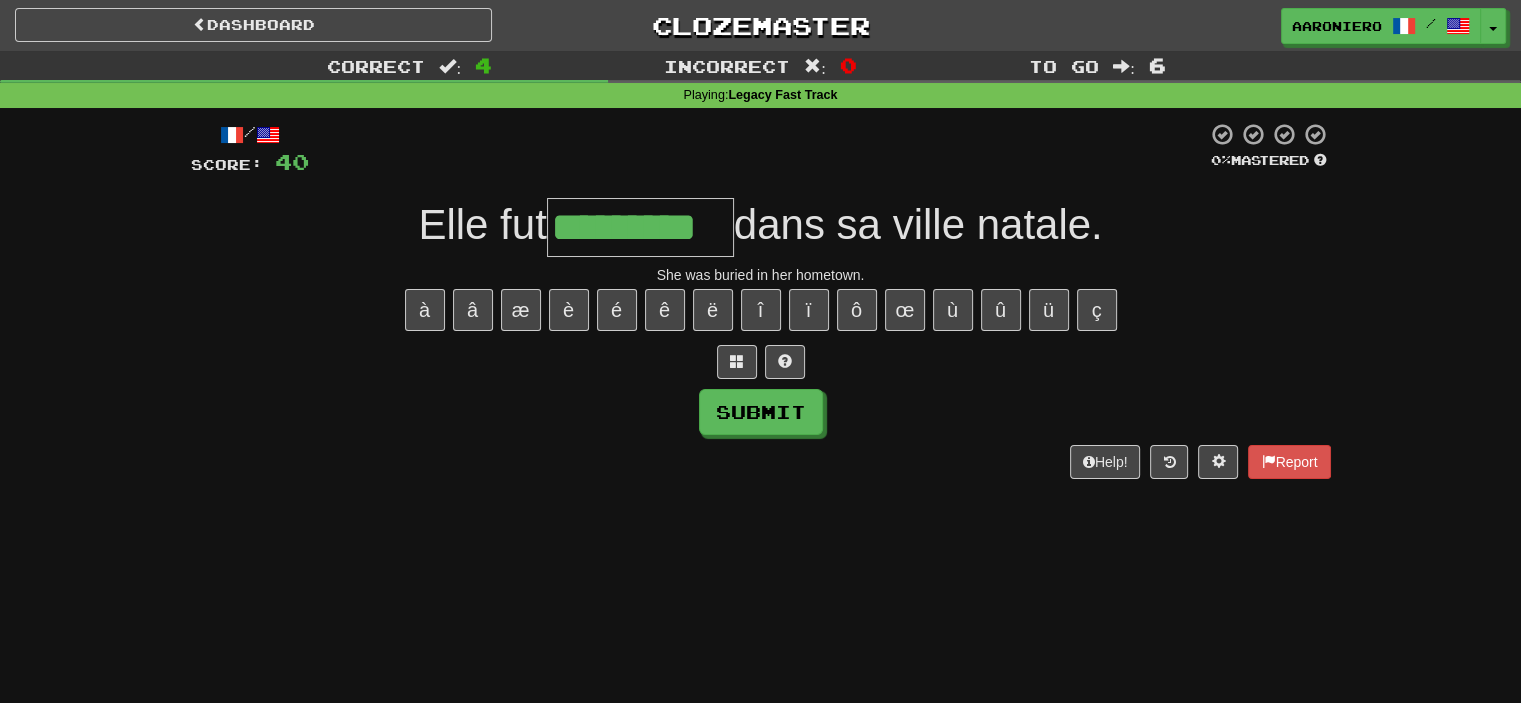 type on "*********" 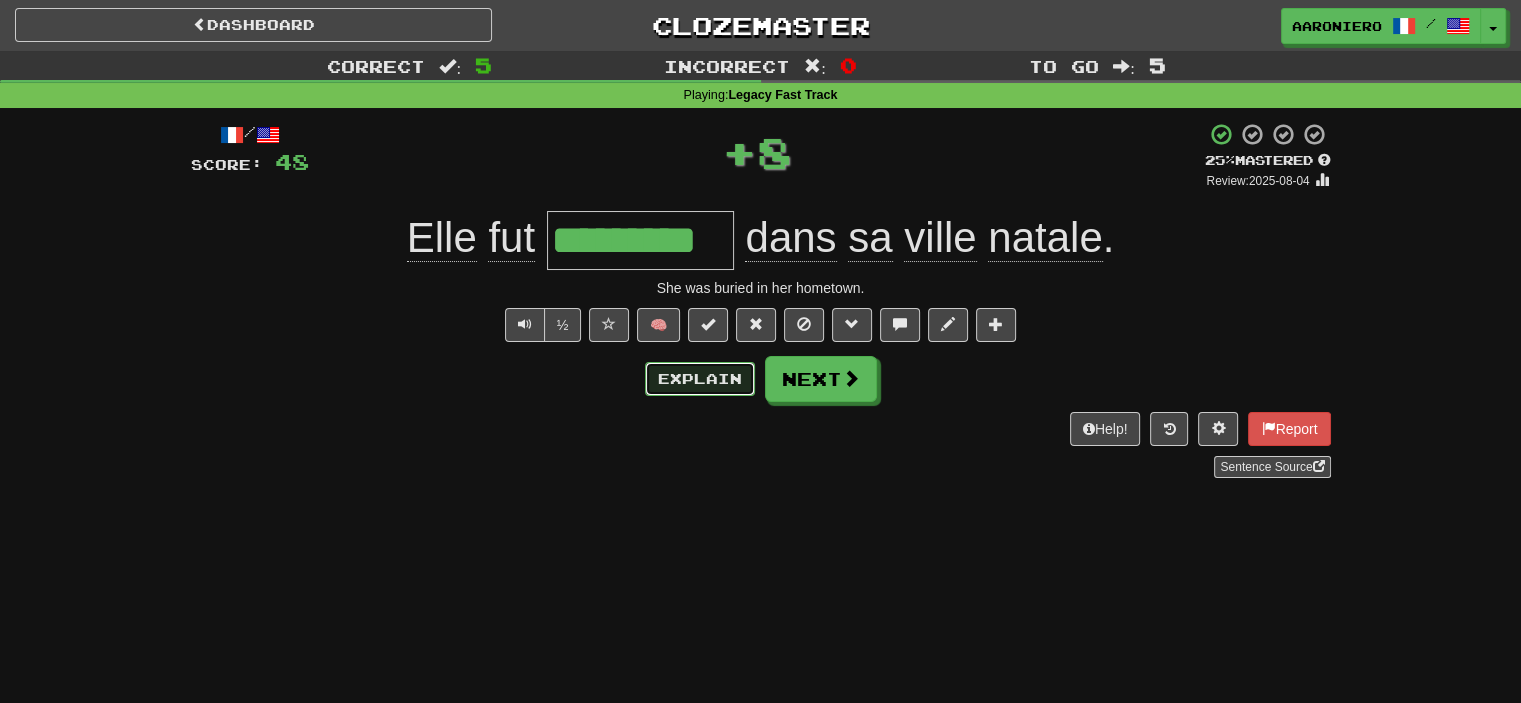 click on "Explain" at bounding box center (700, 379) 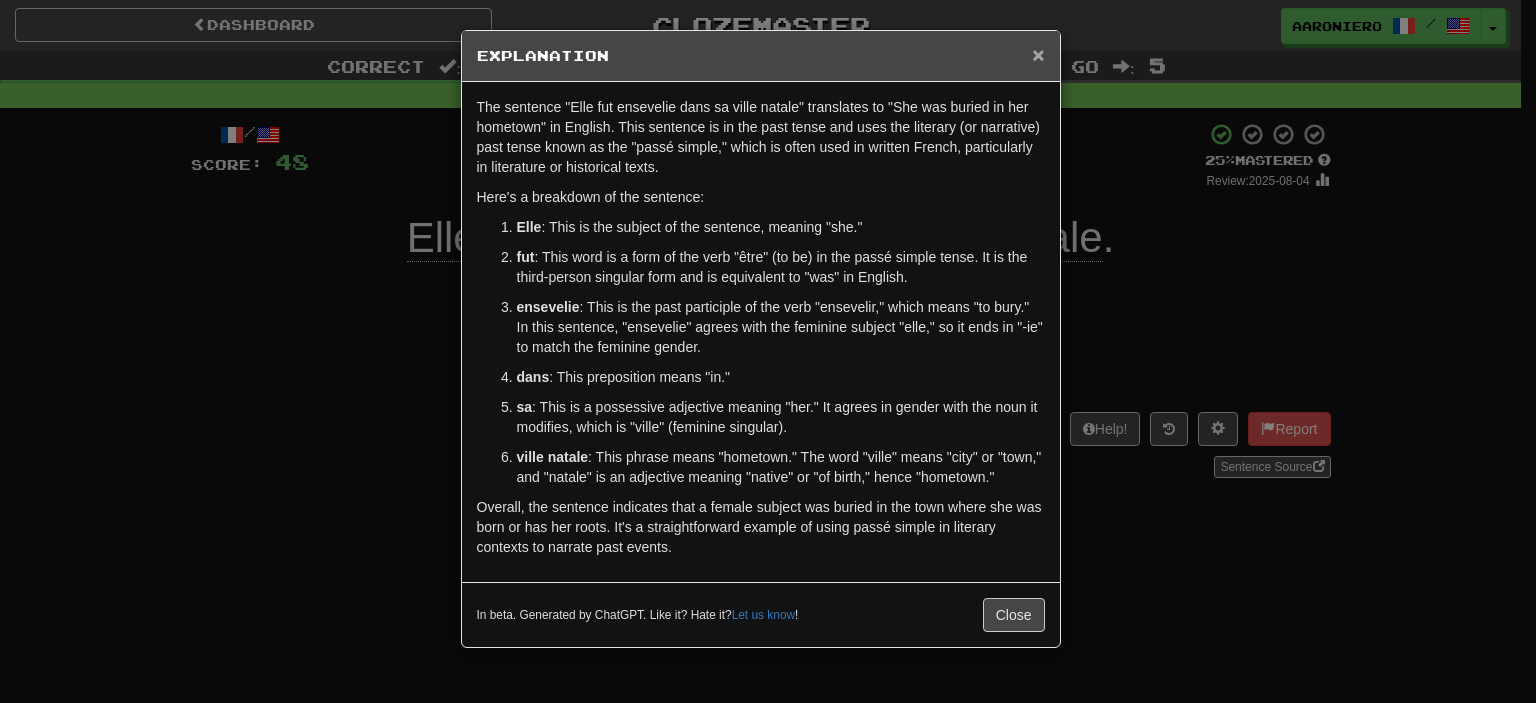 click on "×" at bounding box center (1038, 54) 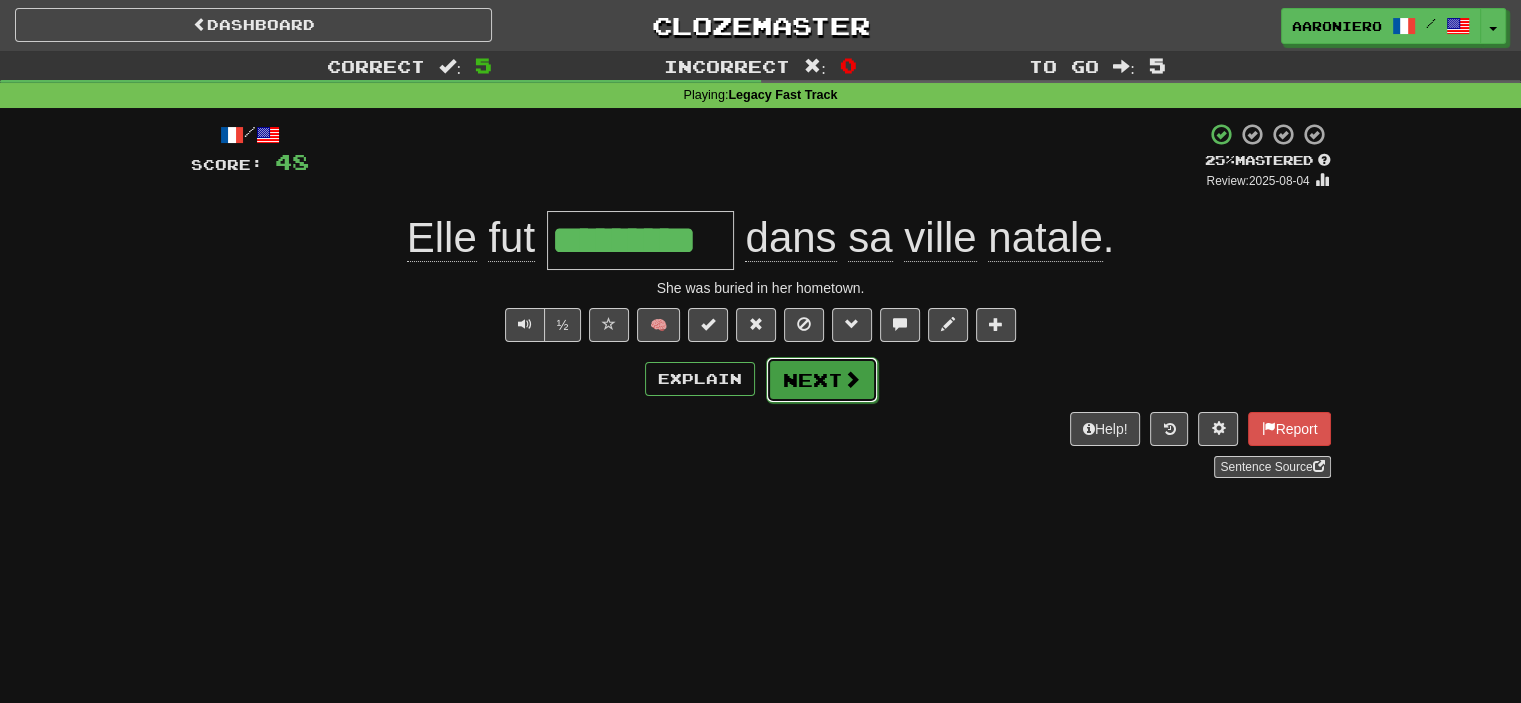 click on "Next" at bounding box center (822, 380) 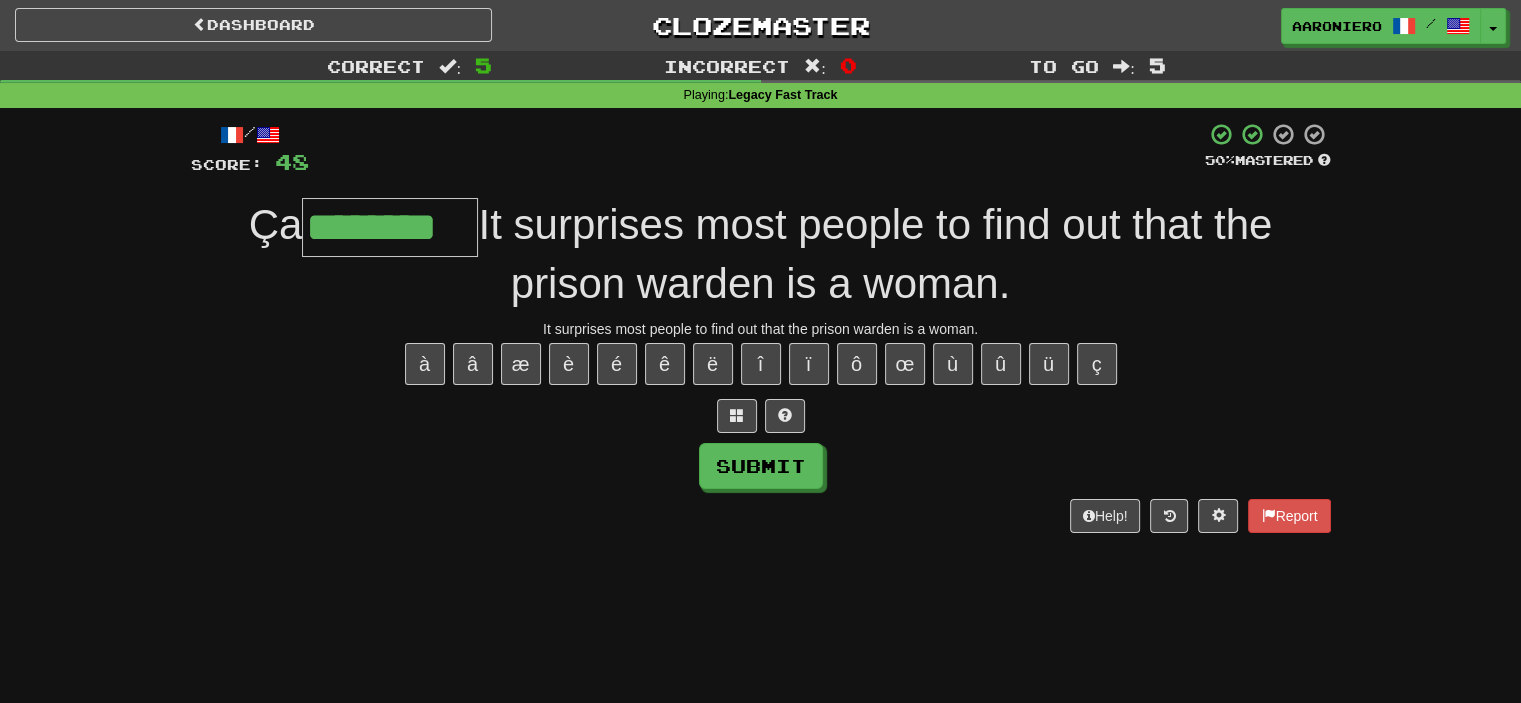 type on "********" 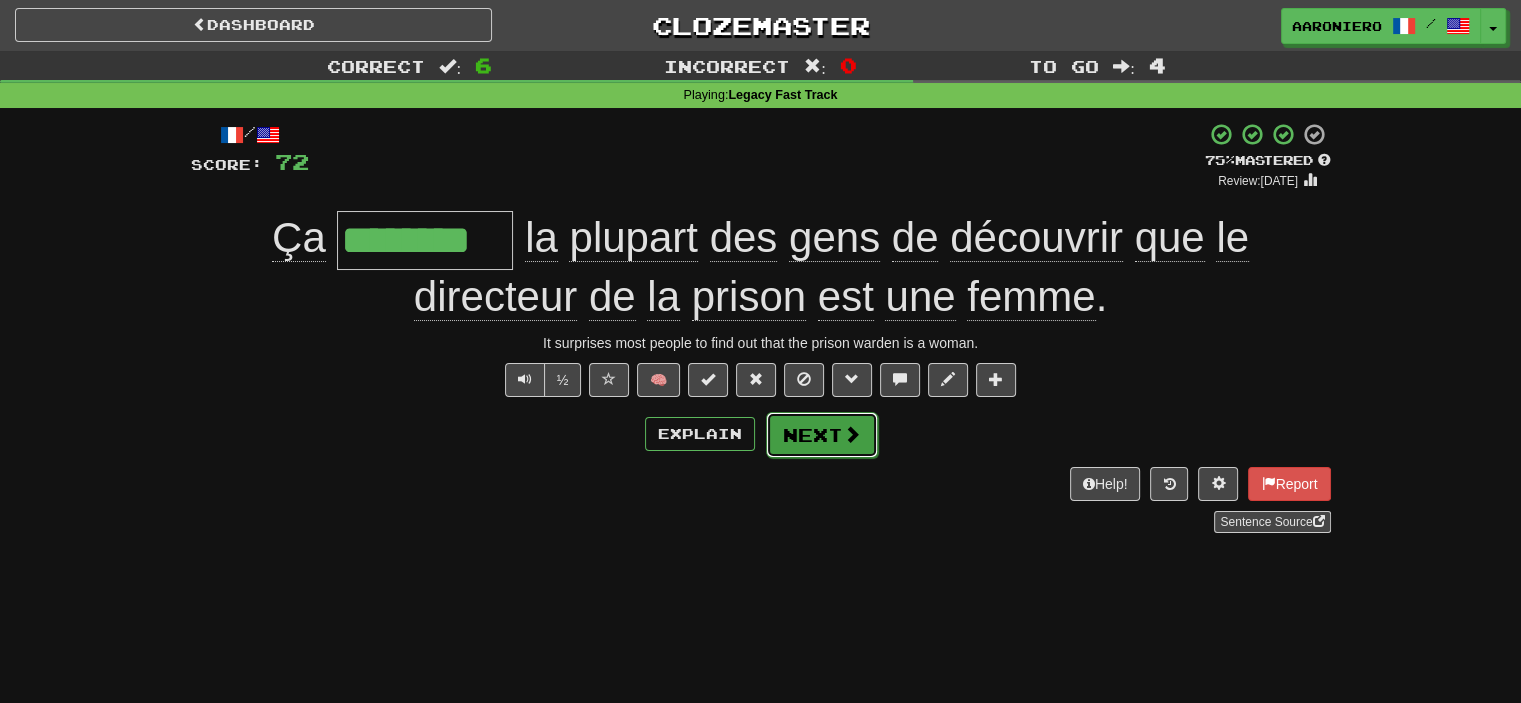 click at bounding box center [852, 434] 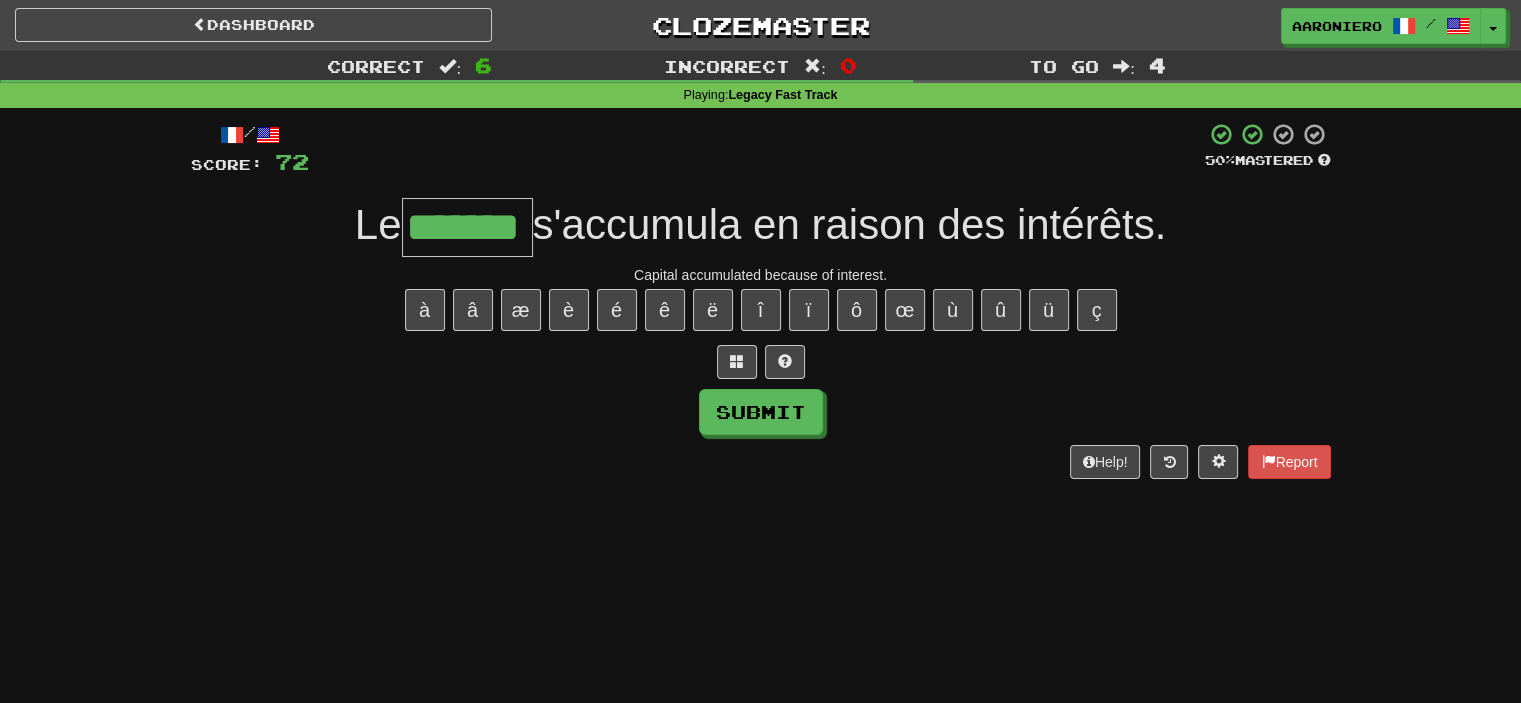 type on "*******" 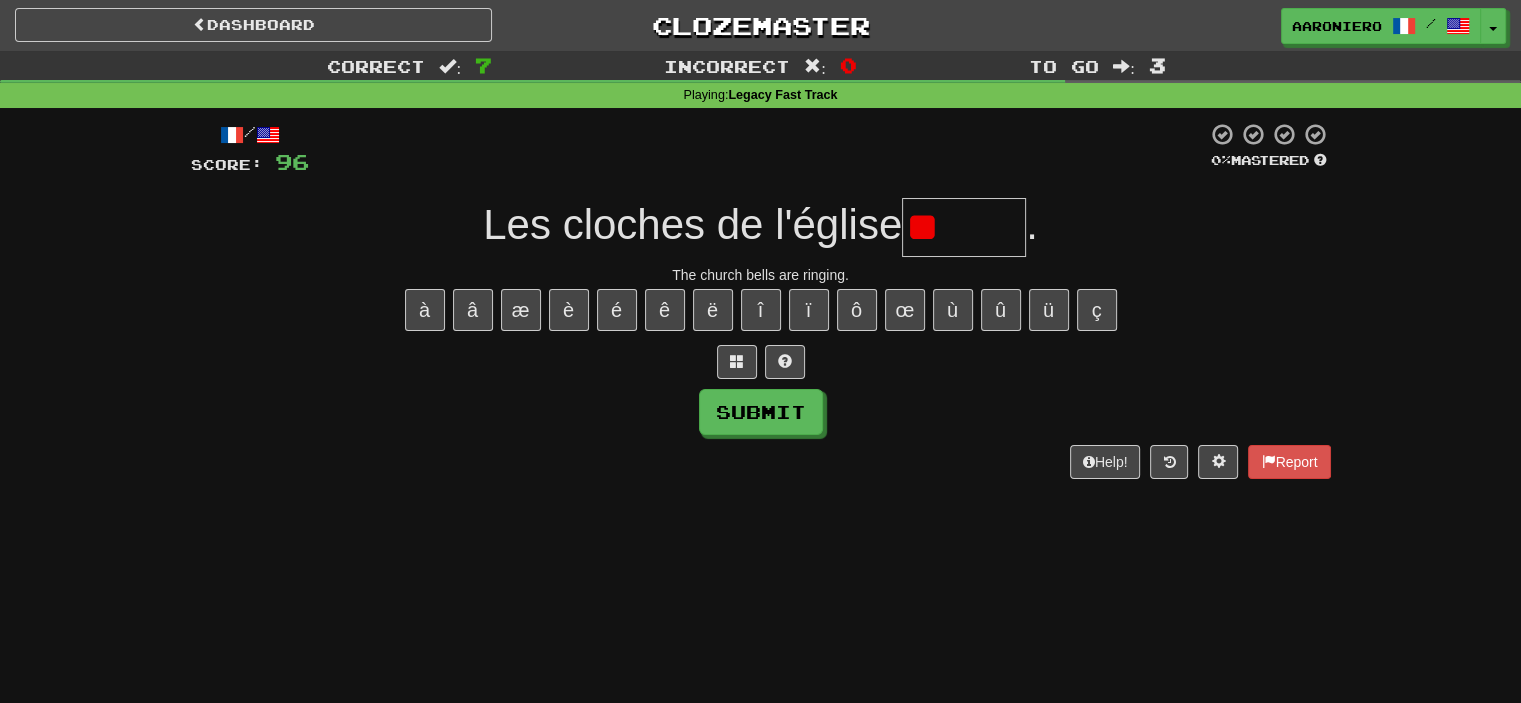 type on "*" 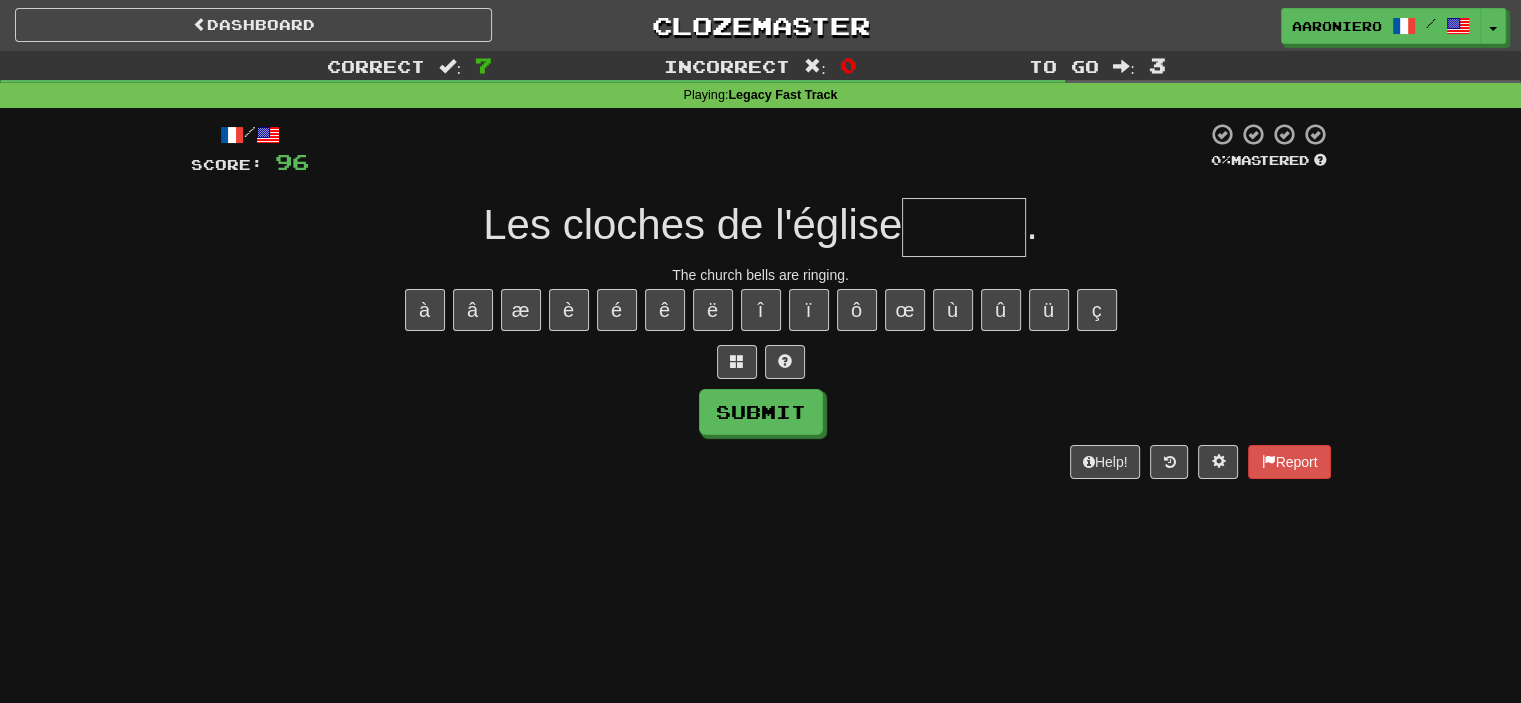 type on "*" 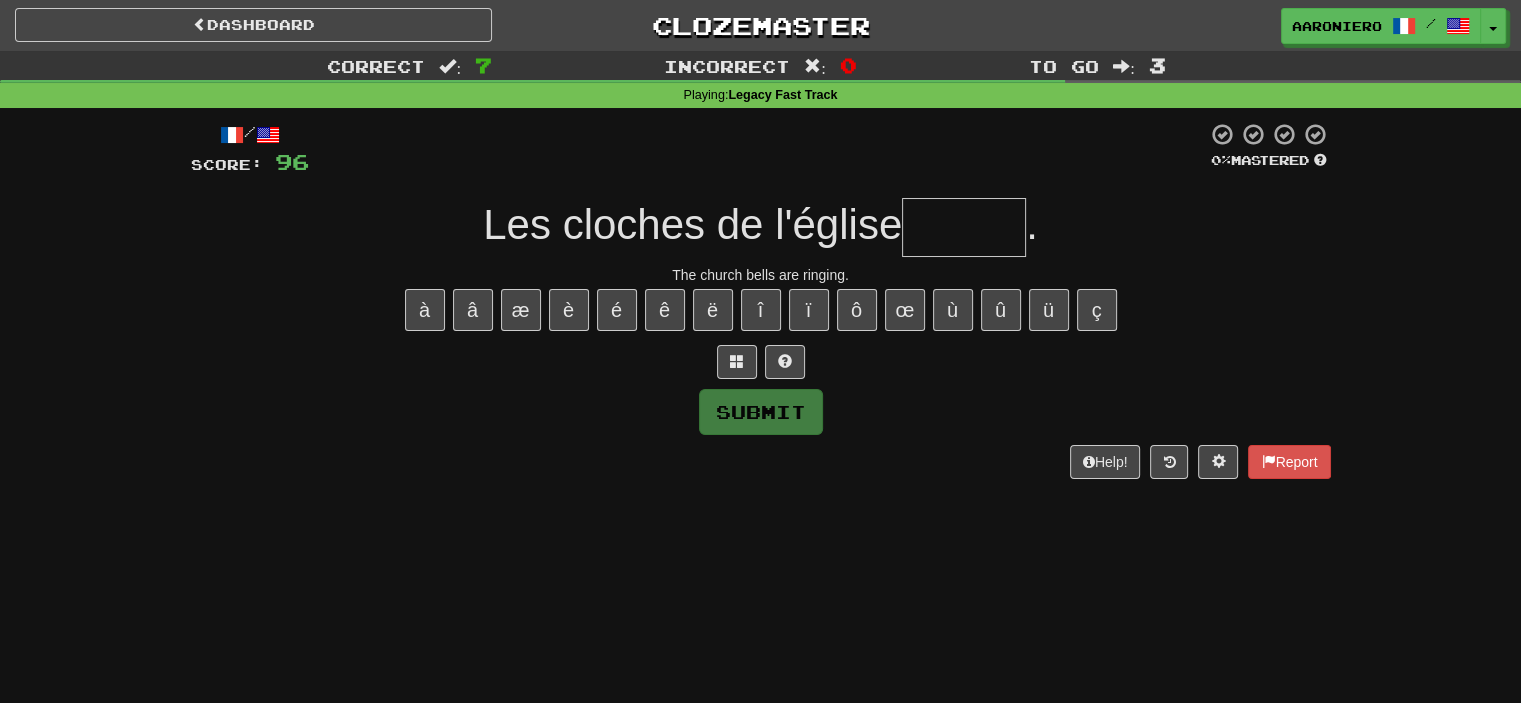type on "*" 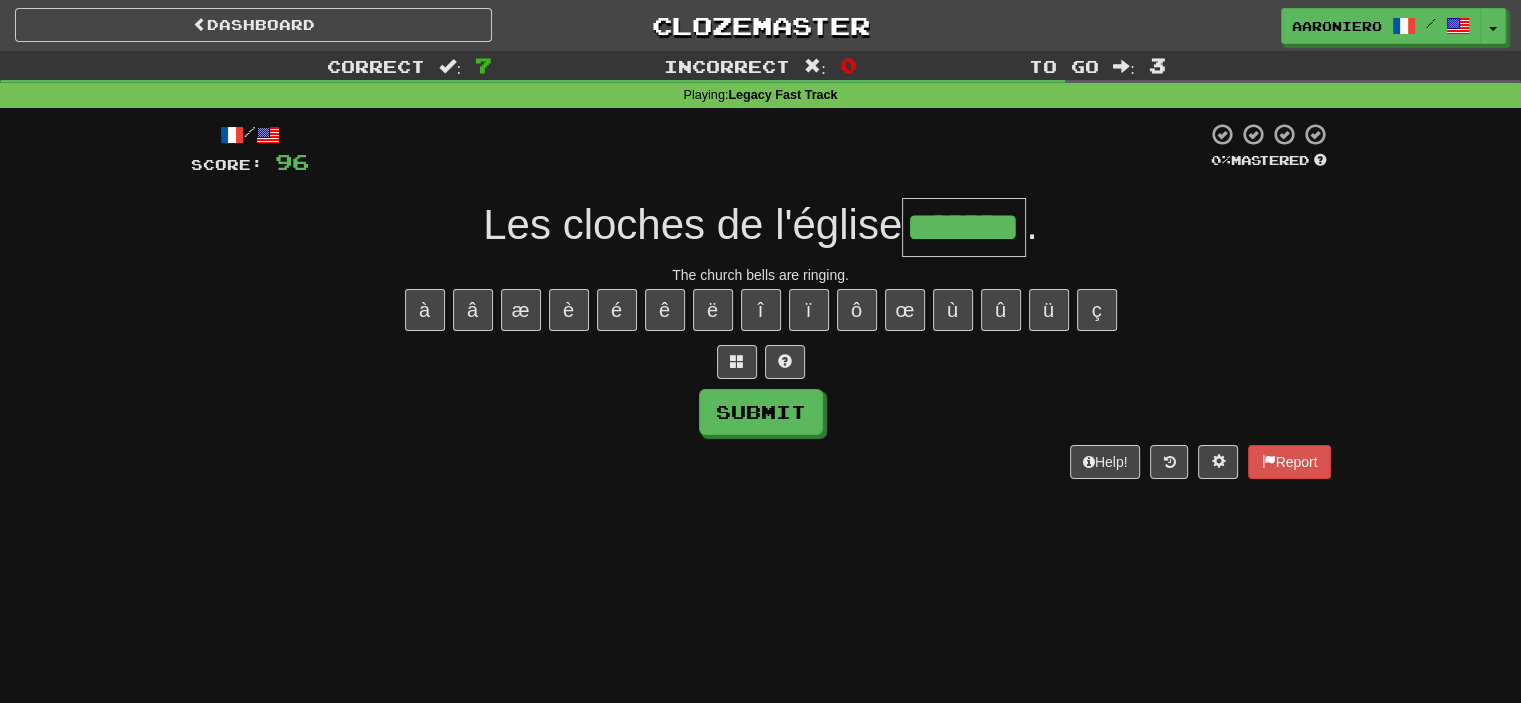 type on "*******" 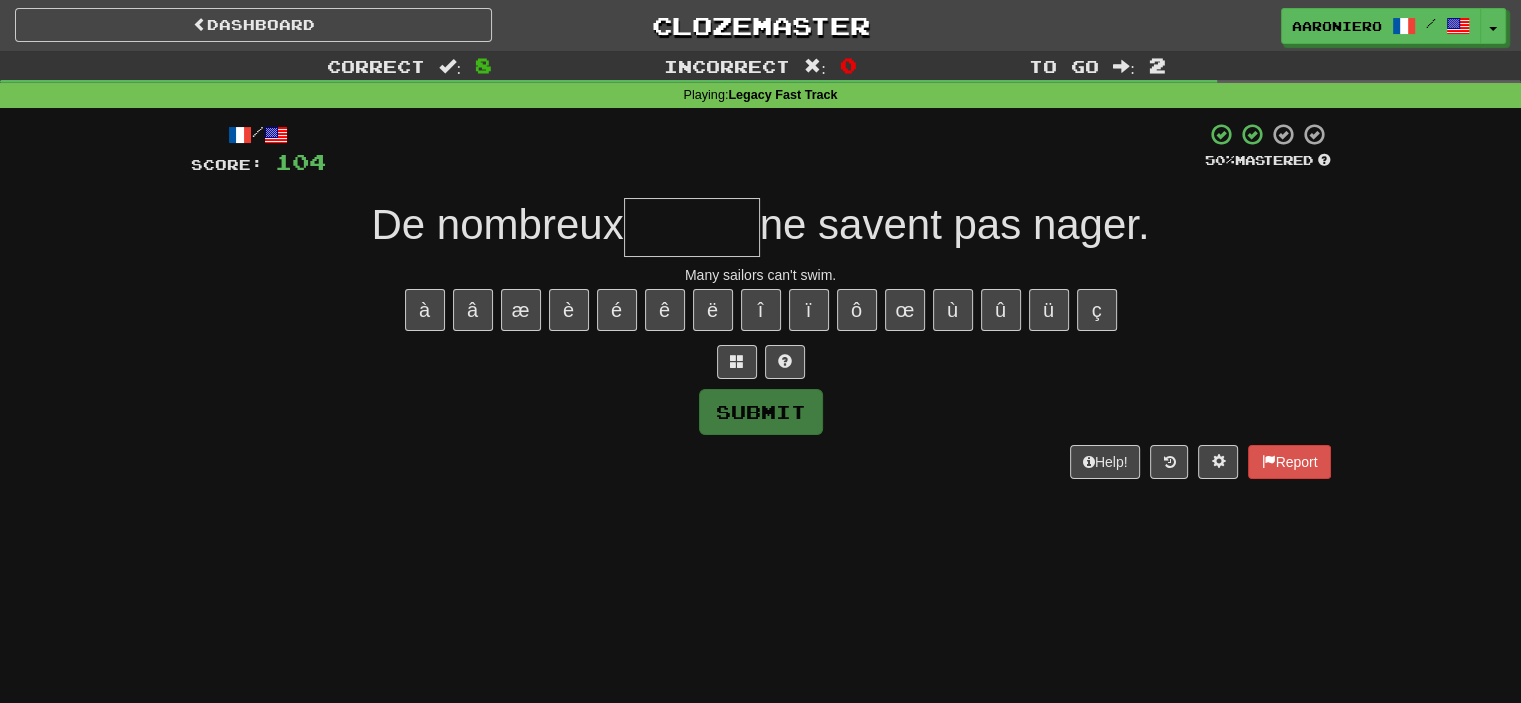 type on "*" 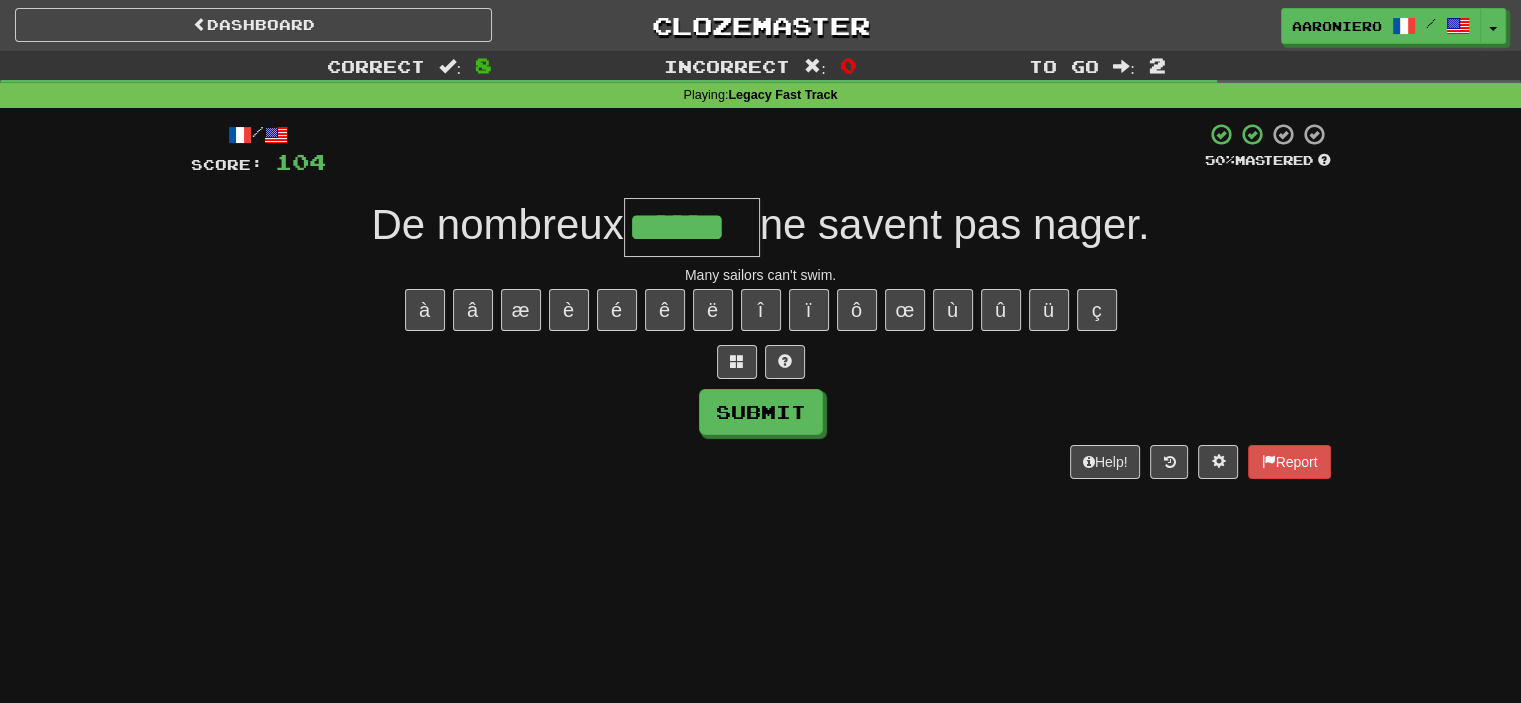 type on "******" 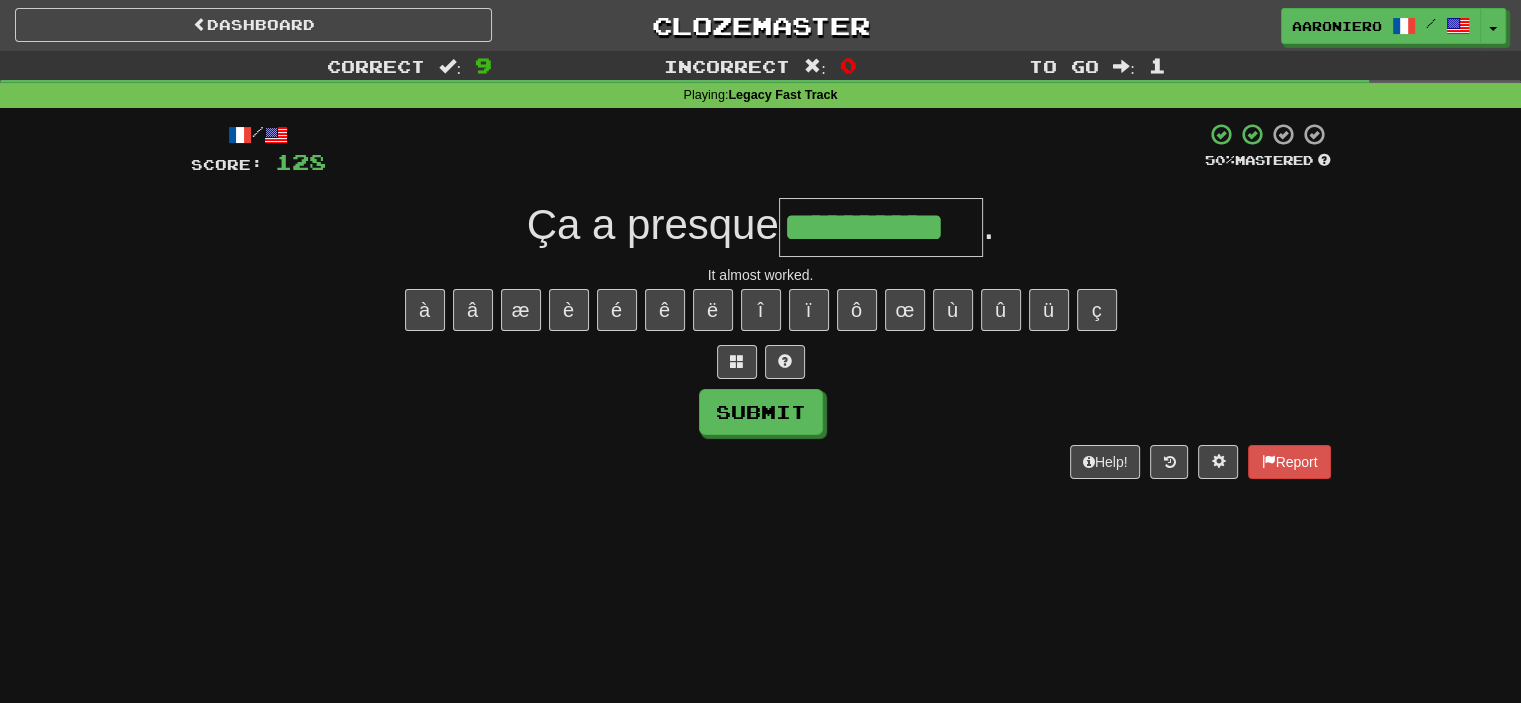 type on "**********" 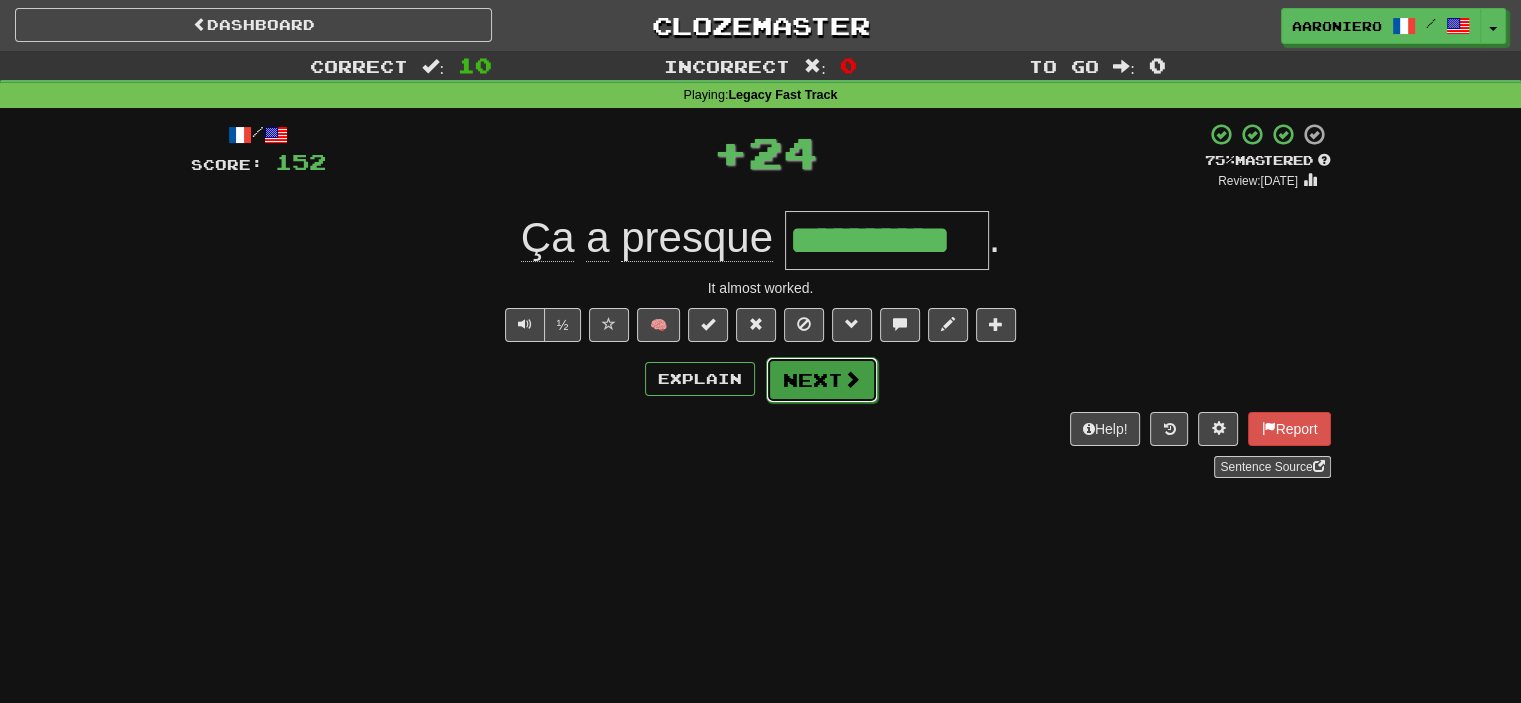 click on "Next" at bounding box center (822, 380) 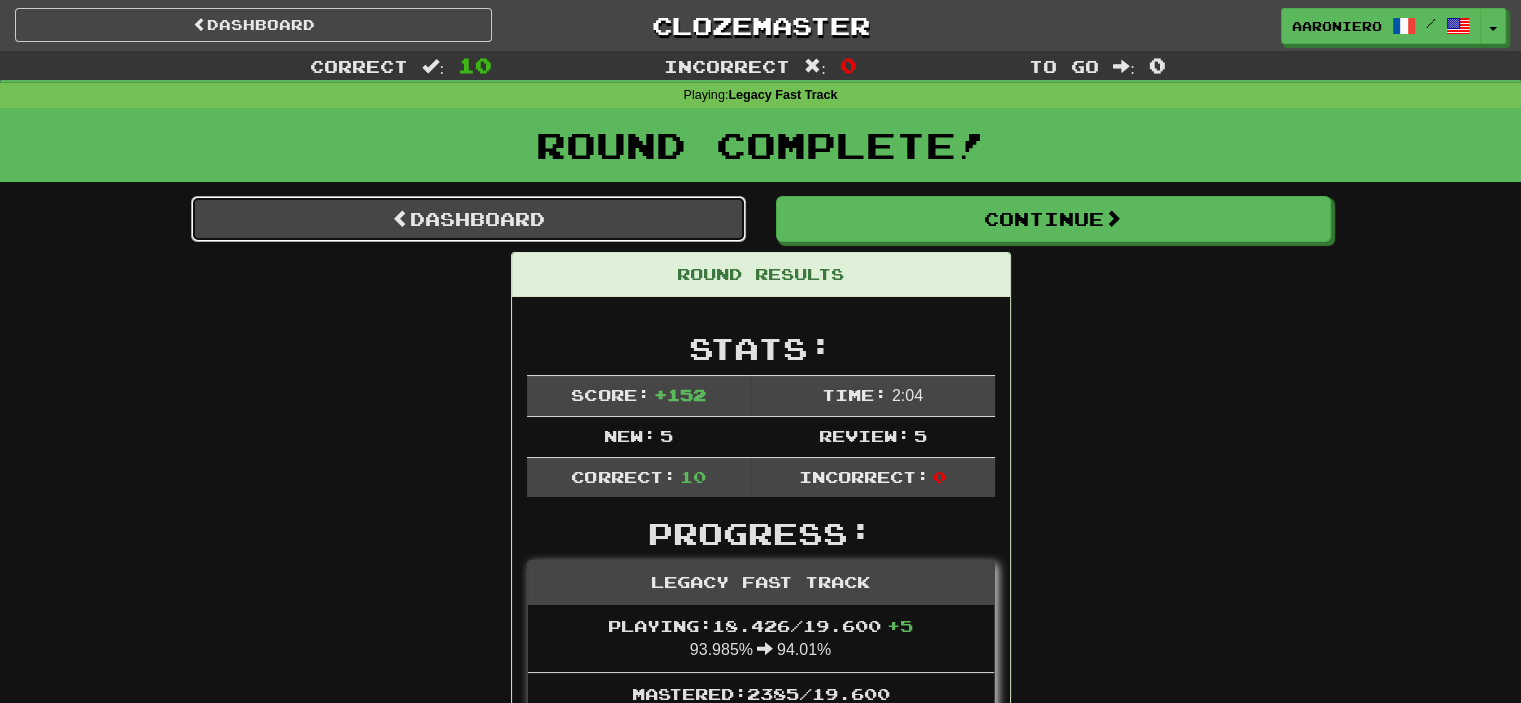 click on "Dashboard" at bounding box center (468, 219) 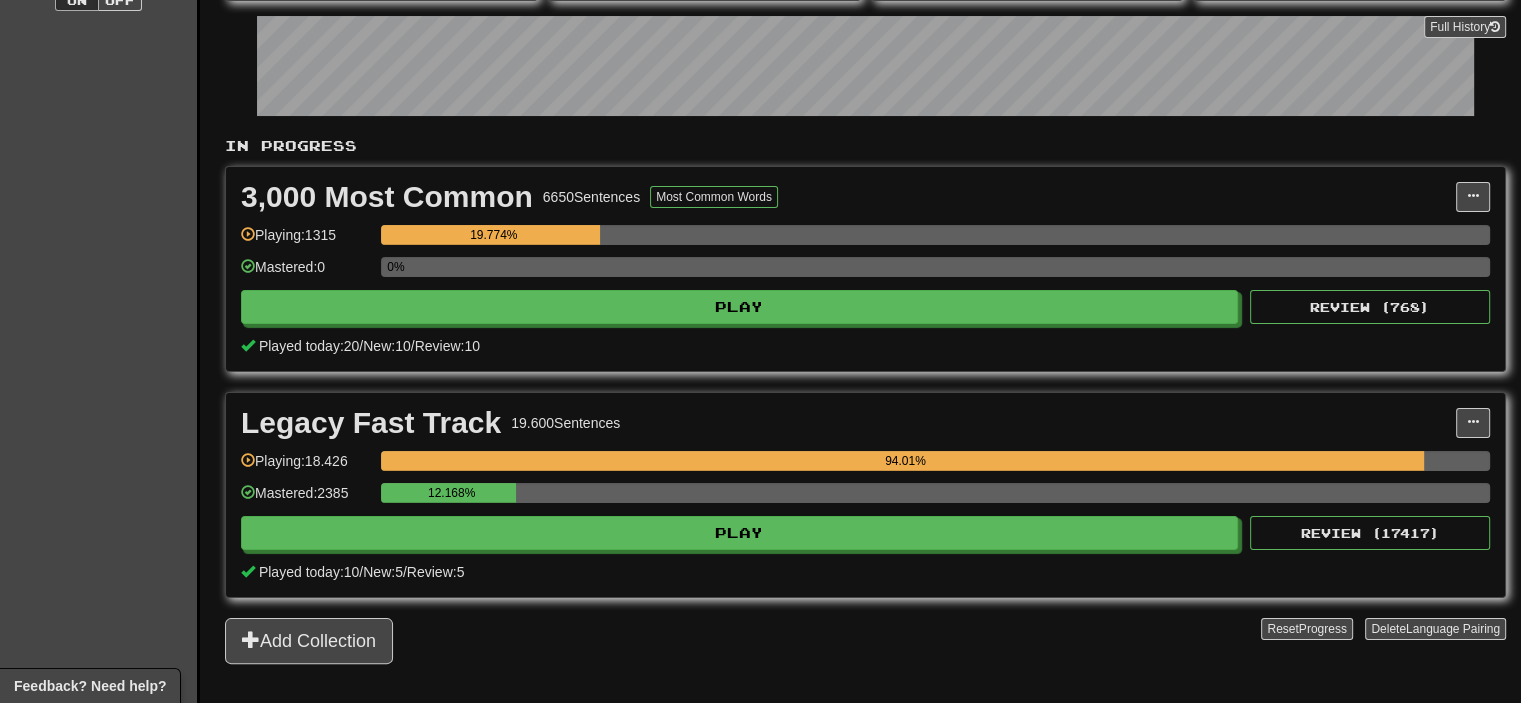 scroll, scrollTop: 300, scrollLeft: 0, axis: vertical 